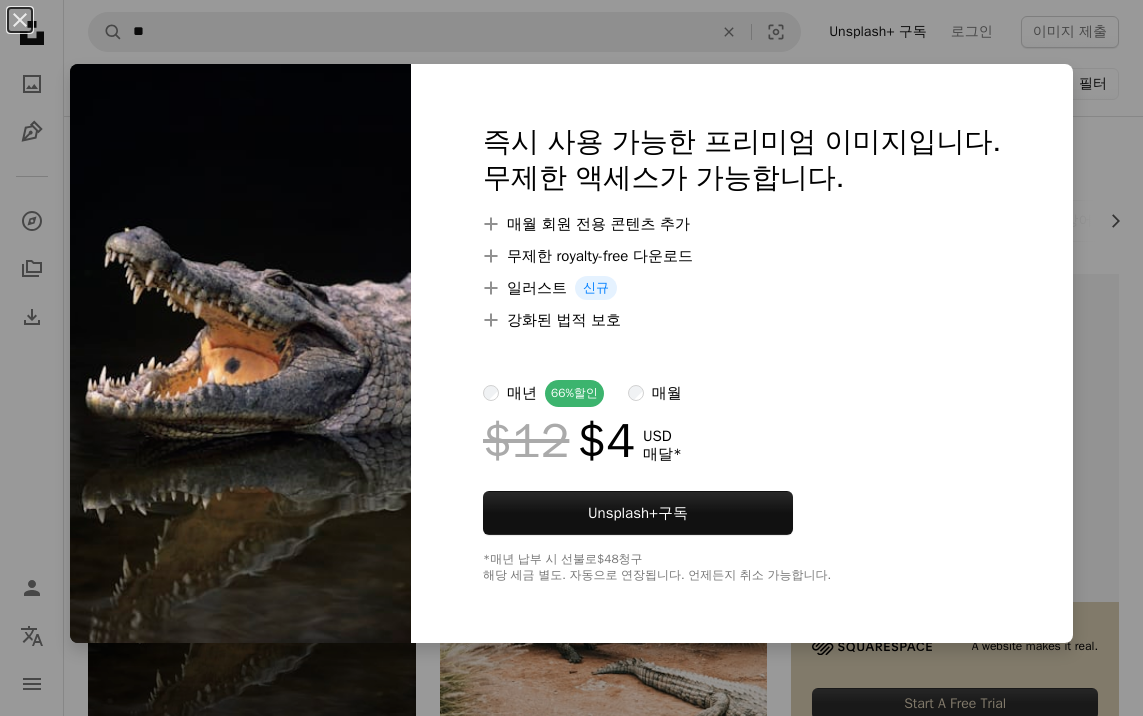 scroll, scrollTop: 300, scrollLeft: 0, axis: vertical 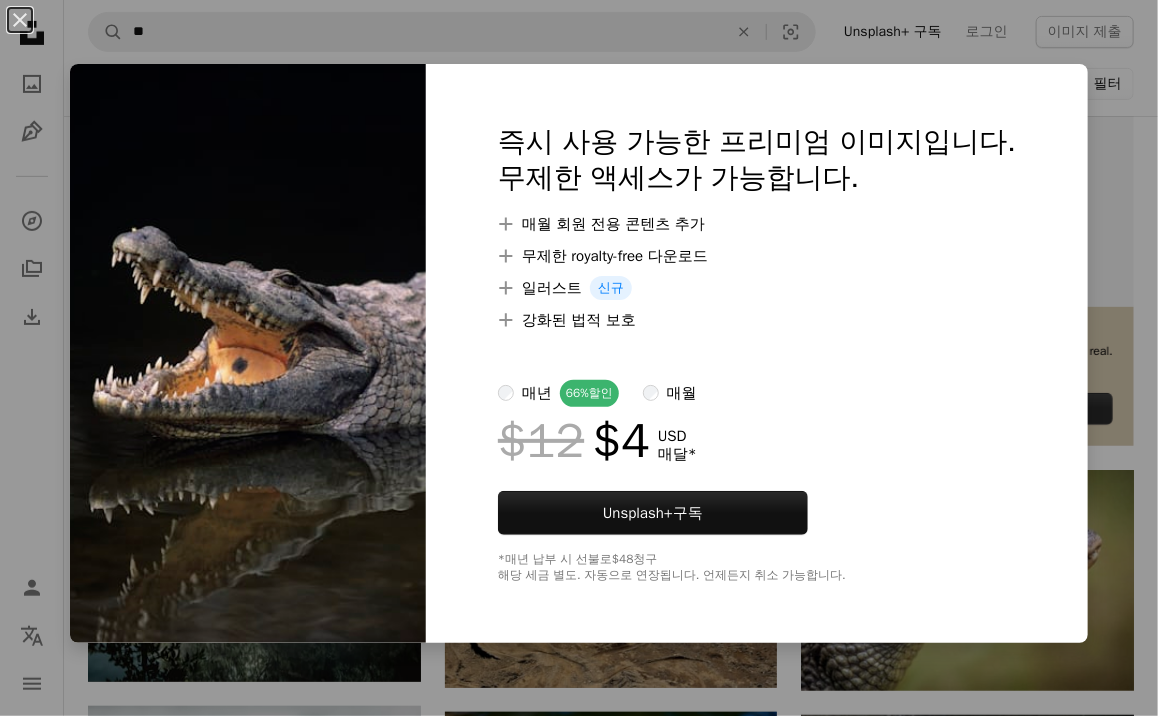 click on "An X shape 즉시 사용 가능한 프리미엄 이미지입니다. 무제한 액세스가 가능합니다. A plus sign 매월 회원 전용 콘텐츠 추가 A plus sign 무제한 royalty-free 다운로드 A plus sign 일러스트  신규 A plus sign 강화된 법적 보호 매년 66%  할인 매월 $12   $4 USD 매달 * Unsplash+  구독 *매년 납부 시 선불로  $48  청구 해당 세금 별도. 자동으로 연장됩니다. 언제든지 취소 가능합니다." at bounding box center [579, 358] 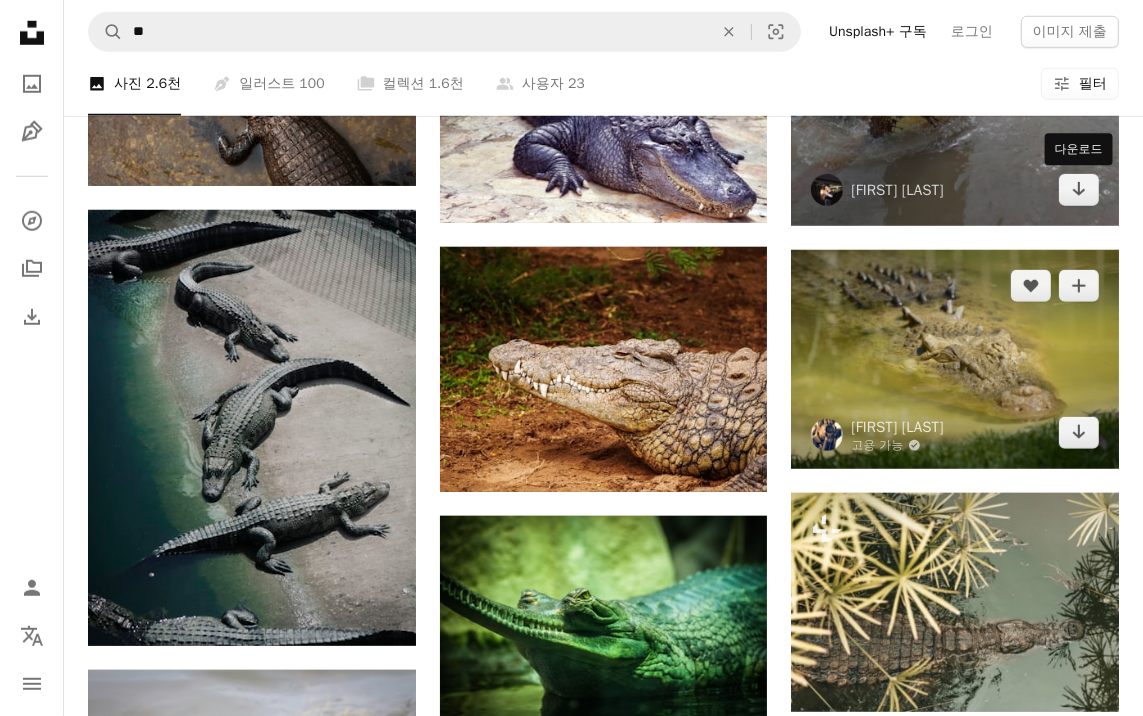 scroll, scrollTop: 1300, scrollLeft: 0, axis: vertical 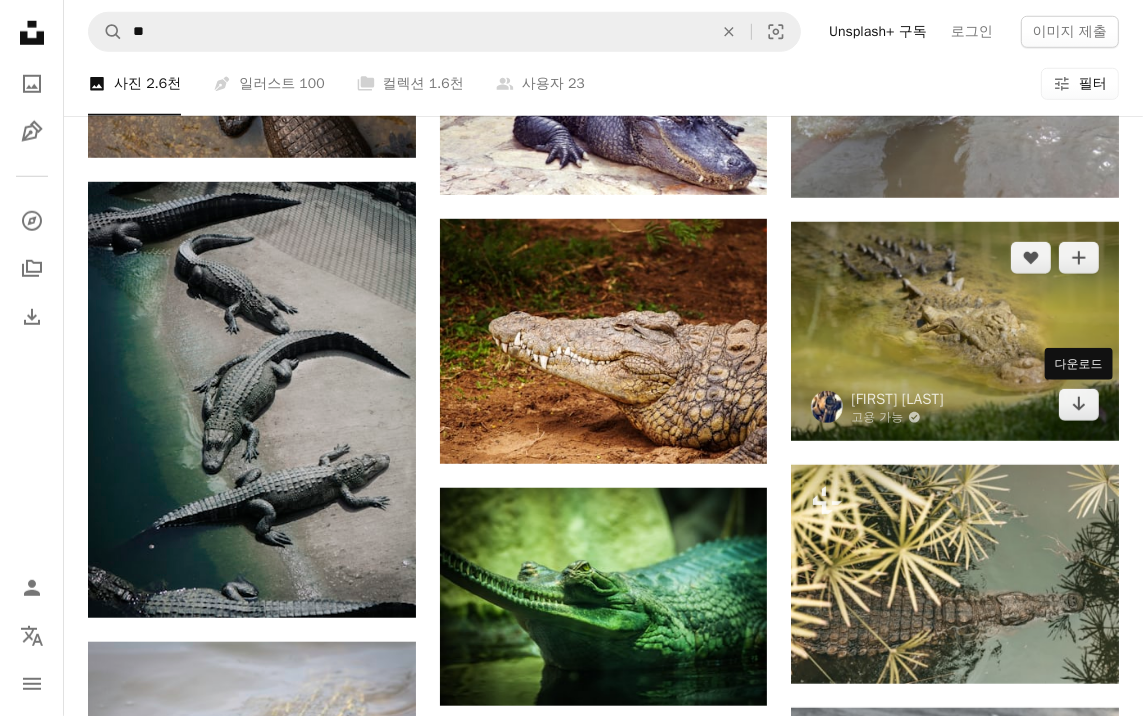 click on "A heart A plus sign [FIRST] [LAST] [KOREAN] A checkmark inside of a circle Arrow pointing down" at bounding box center (955, 331) 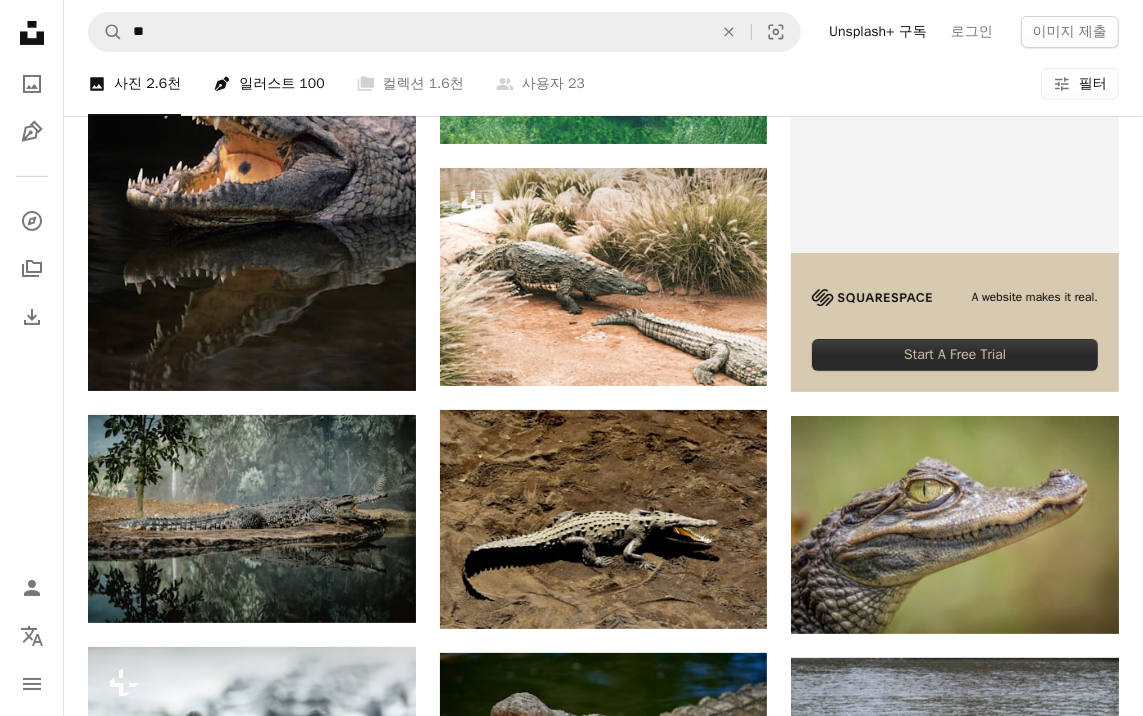 scroll, scrollTop: 200, scrollLeft: 0, axis: vertical 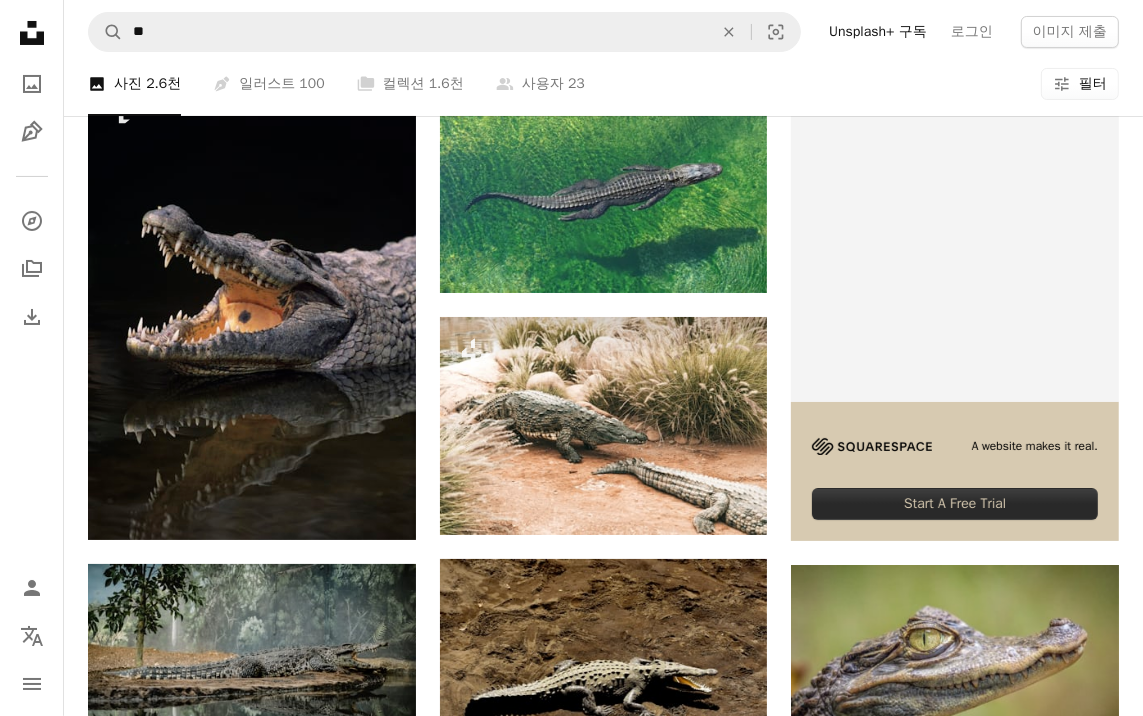 click on "A magnifying glass ** An X shape Visual search Unsplash+ 구독 로그인 이미지 제출" at bounding box center (603, 32) 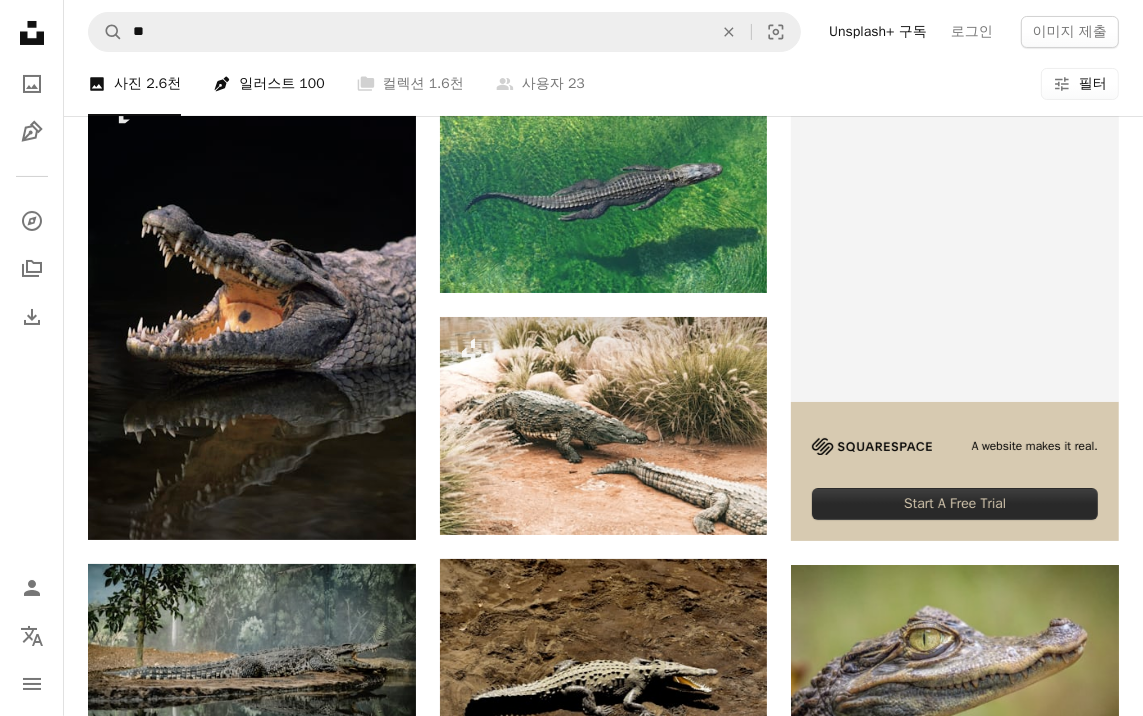 click on "Pen Tool 일러스트   100" at bounding box center [268, 84] 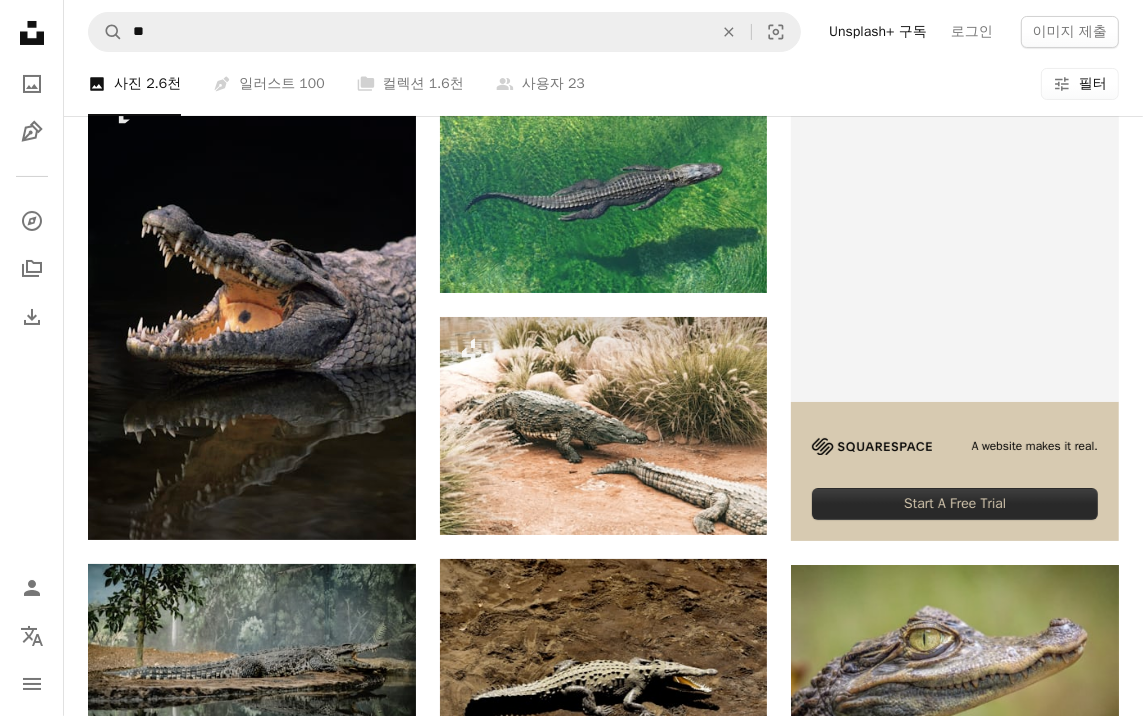 scroll, scrollTop: 0, scrollLeft: 0, axis: both 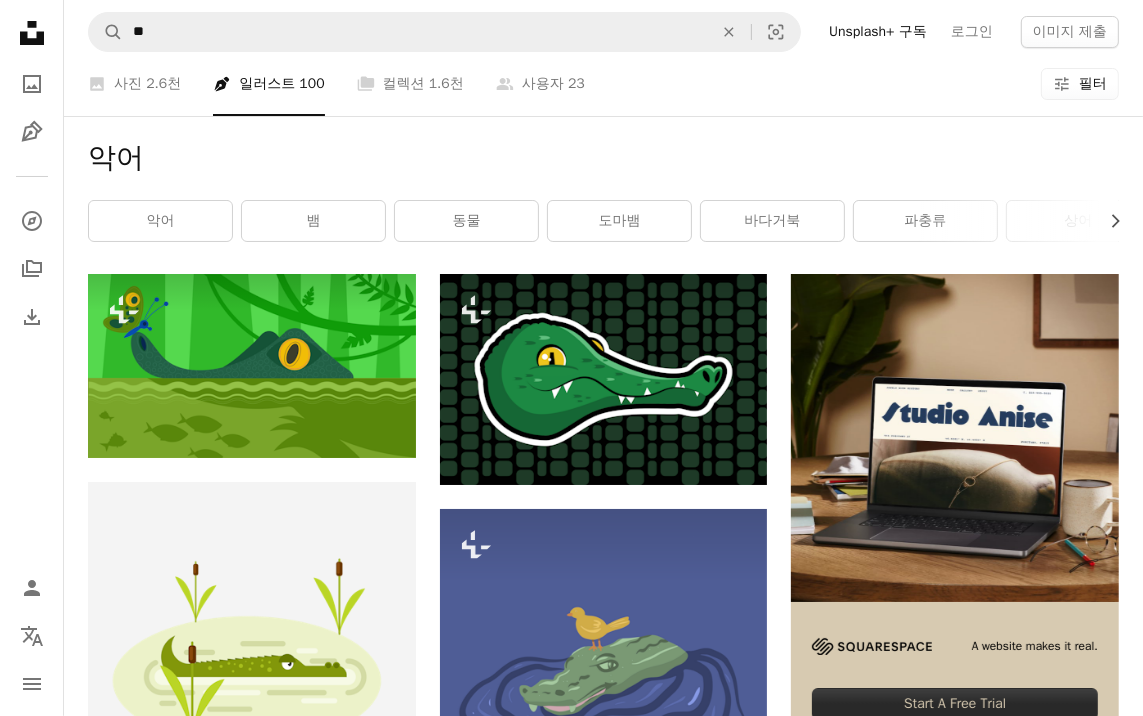 click on "악어 Chevron right 악어 뱀 동물 도마뱀 바다거북 파충류 상어 사자 코끼리 개구리 악어의 눈" at bounding box center [603, 195] 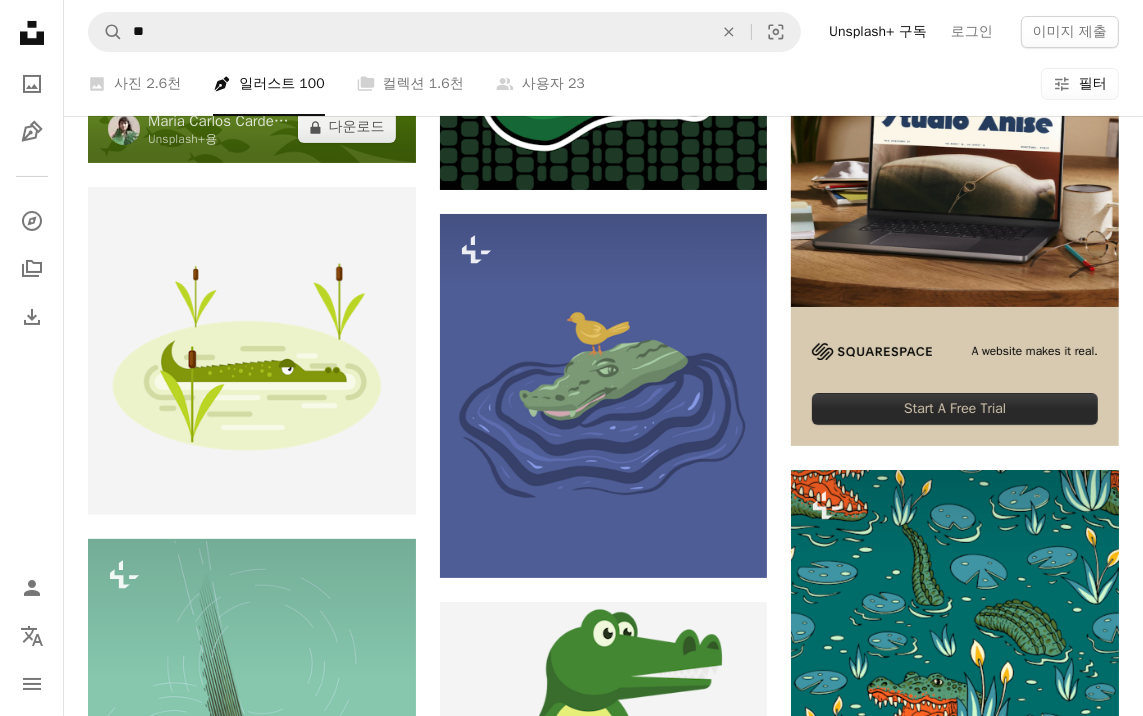 scroll, scrollTop: 0, scrollLeft: 0, axis: both 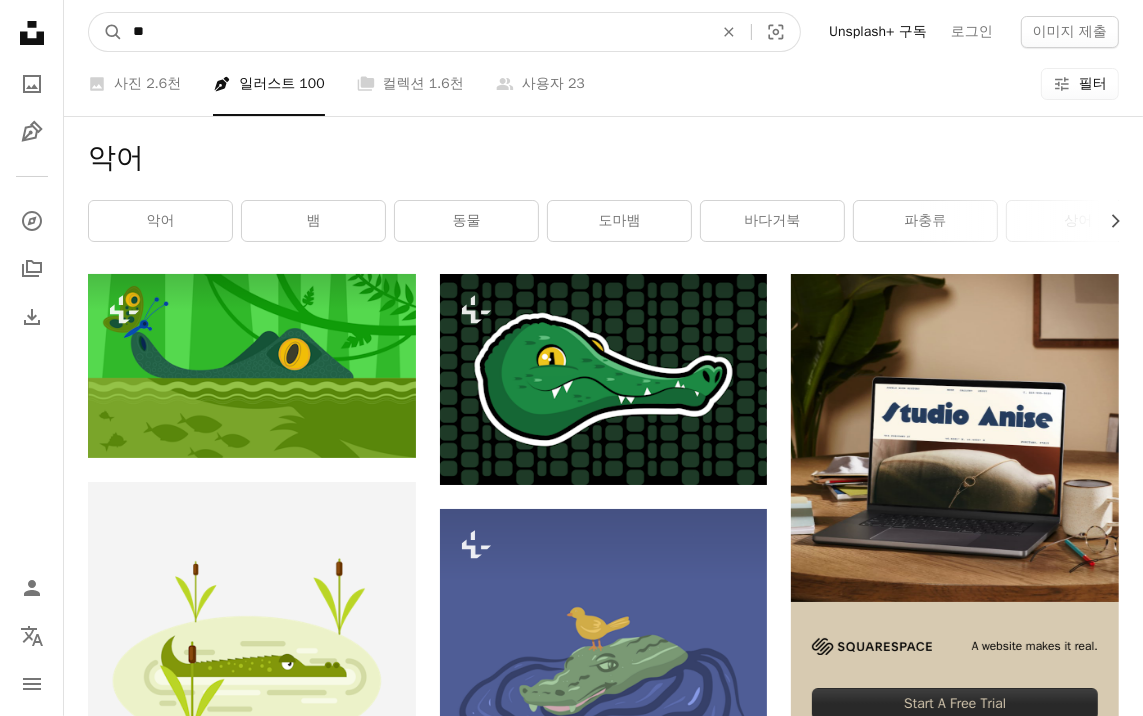 click on "**" at bounding box center (415, 32) 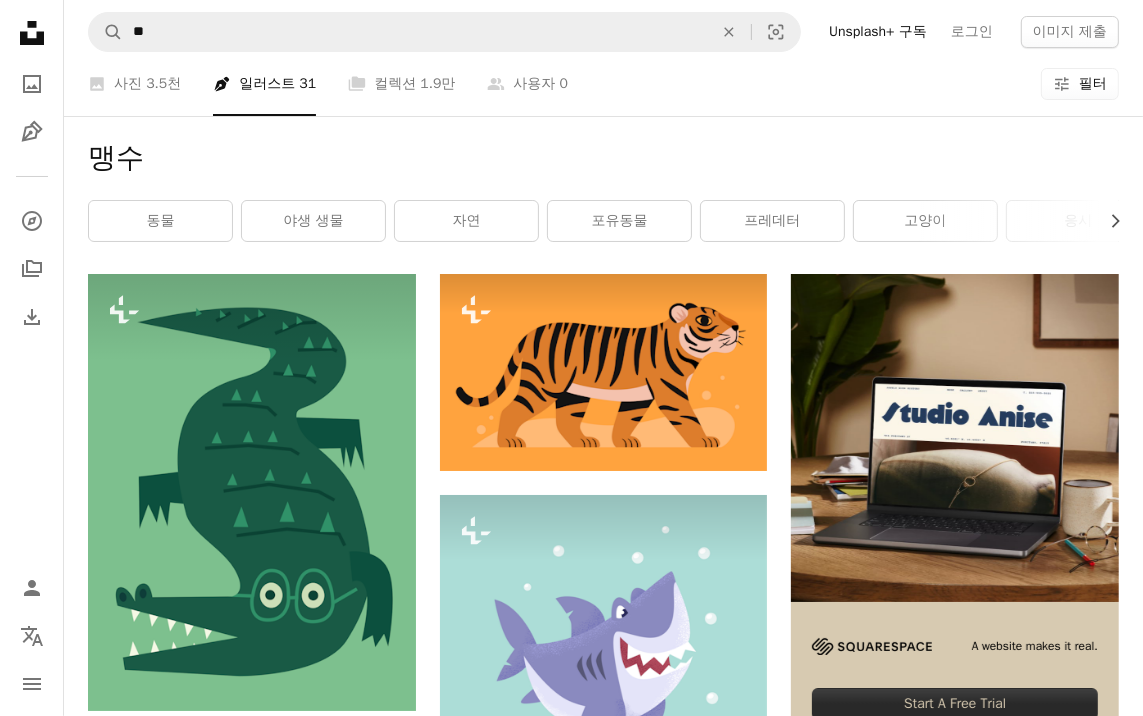 scroll, scrollTop: 200, scrollLeft: 0, axis: vertical 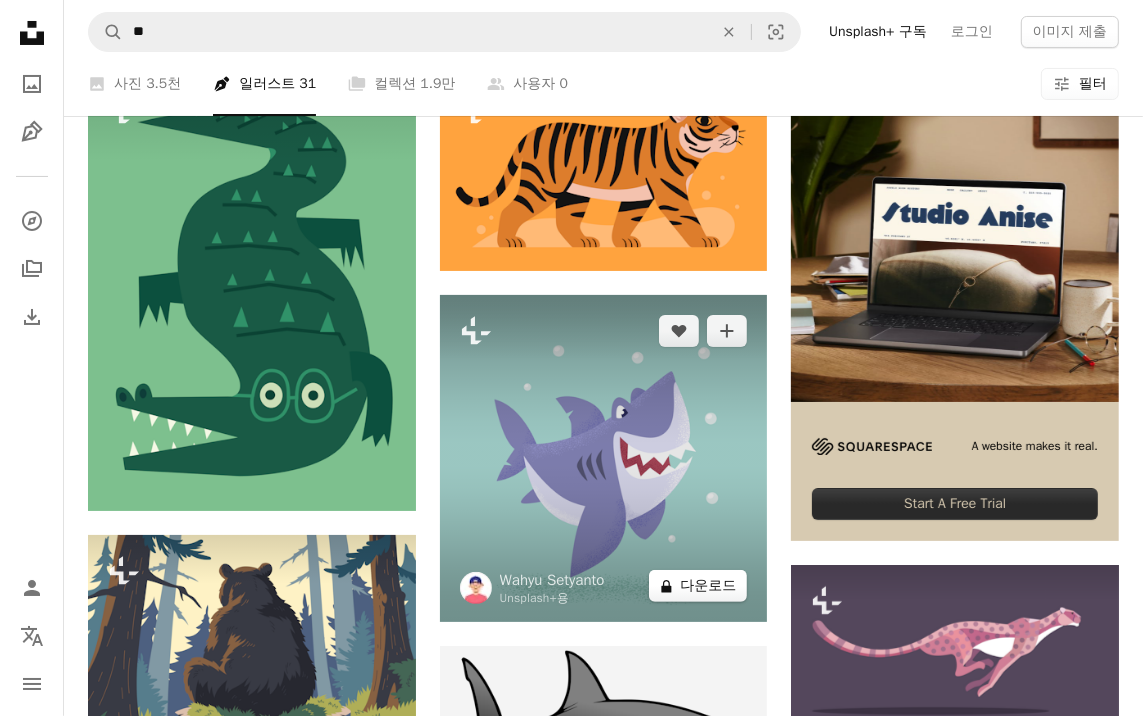click on "A lock   다운로드" at bounding box center (698, 586) 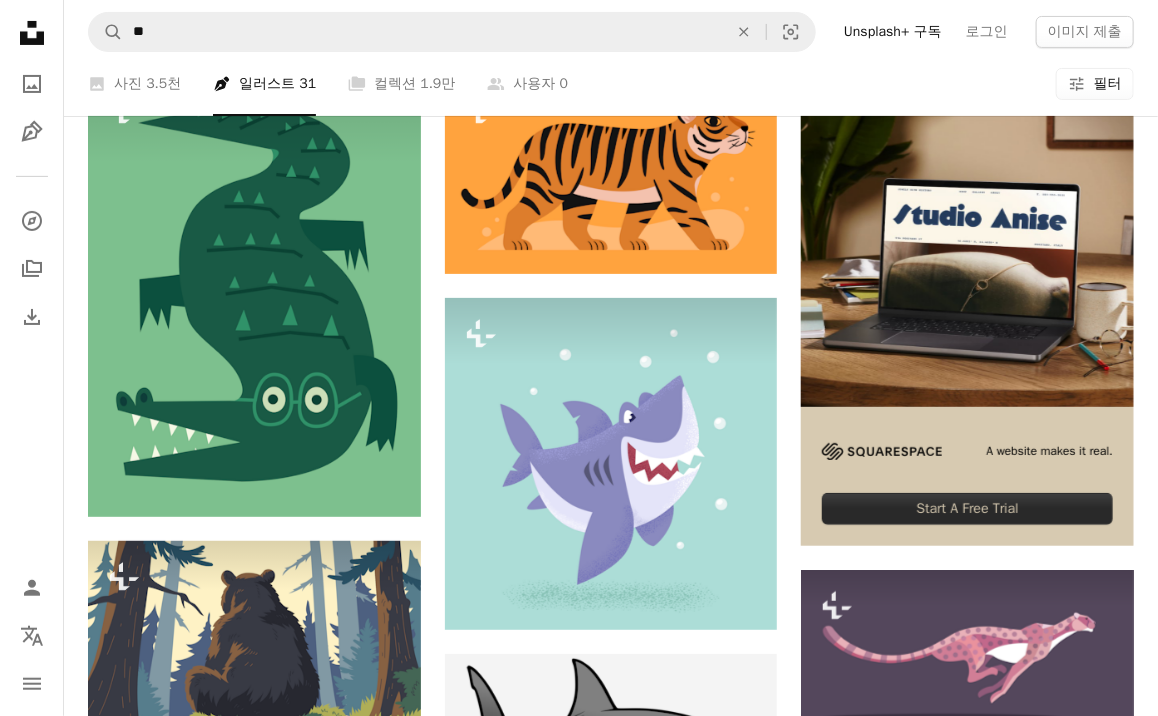 click on "An X shape 즉시 사용 가능한 프리미엄 이미지입니다. 무제한 액세스가 가능합니다. A plus sign 매월 회원 전용 콘텐츠 추가 A plus sign 무제한 royalty-free 다운로드 A plus sign 일러스트  신규 A plus sign 강화된 법적 보호 매년 66%  할인 매월 $12   $4 USD 매달 * Unsplash+  구독 *매년 납부 시 선불로  $48  청구 해당 세금 별도. 자동으로 연장됩니다. 언제든지 취소 가능합니다." at bounding box center [579, 4003] 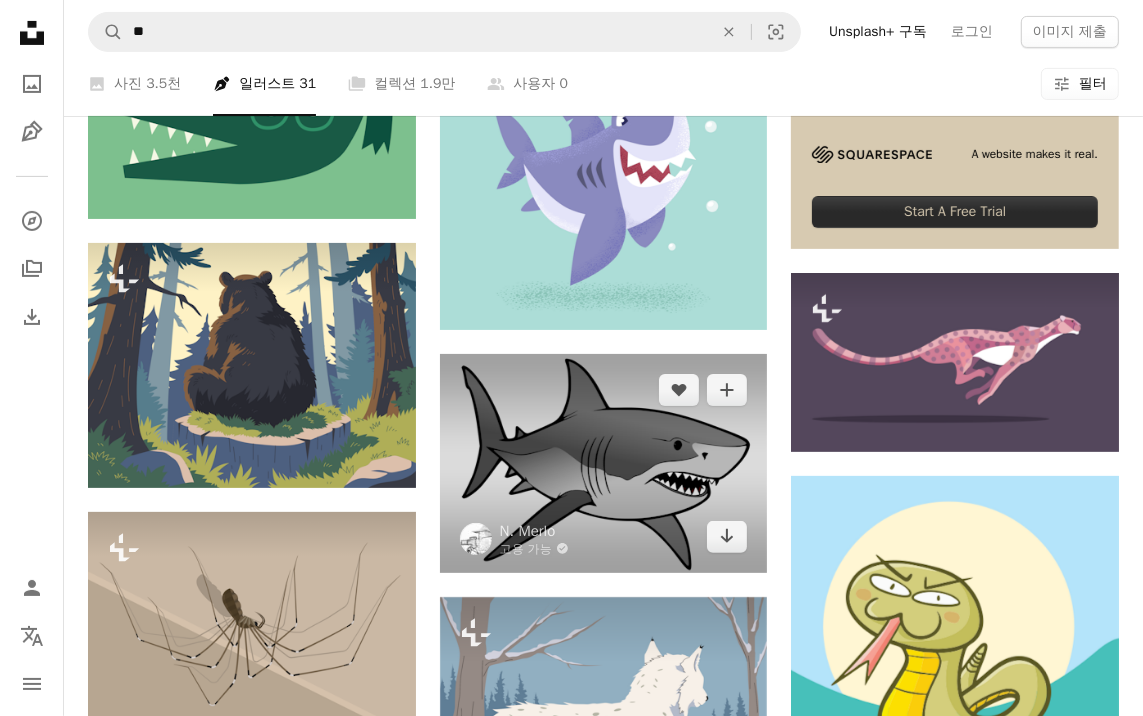 scroll, scrollTop: 500, scrollLeft: 0, axis: vertical 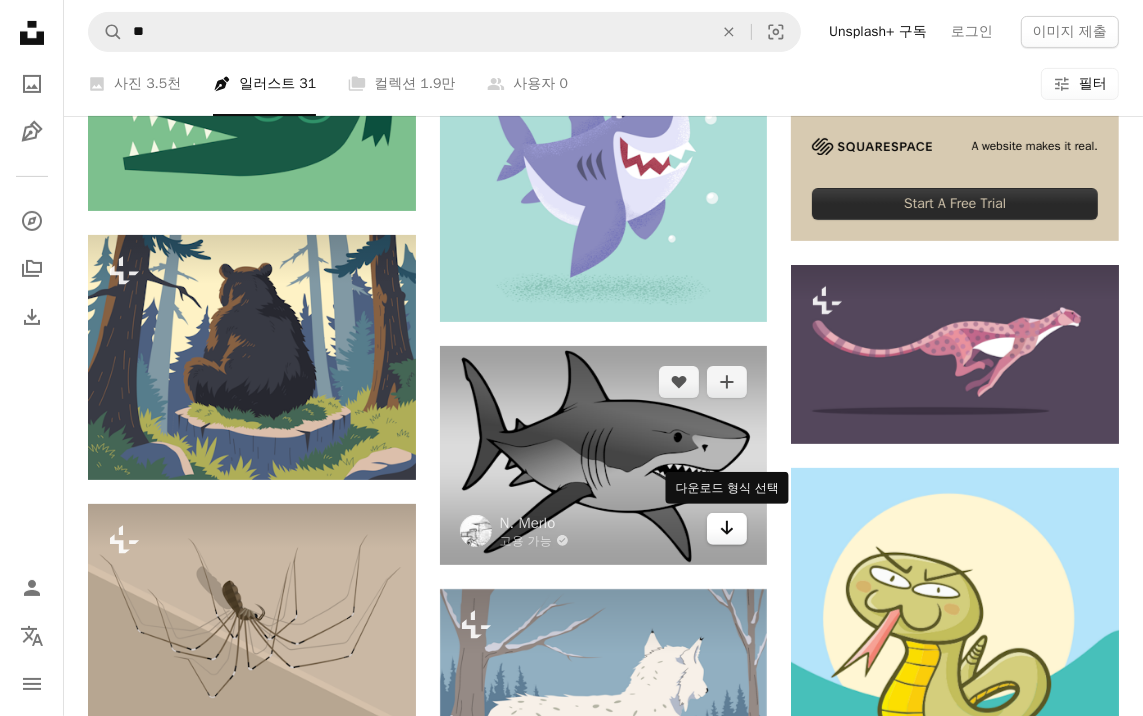 click on "Arrow pointing down" at bounding box center (727, 529) 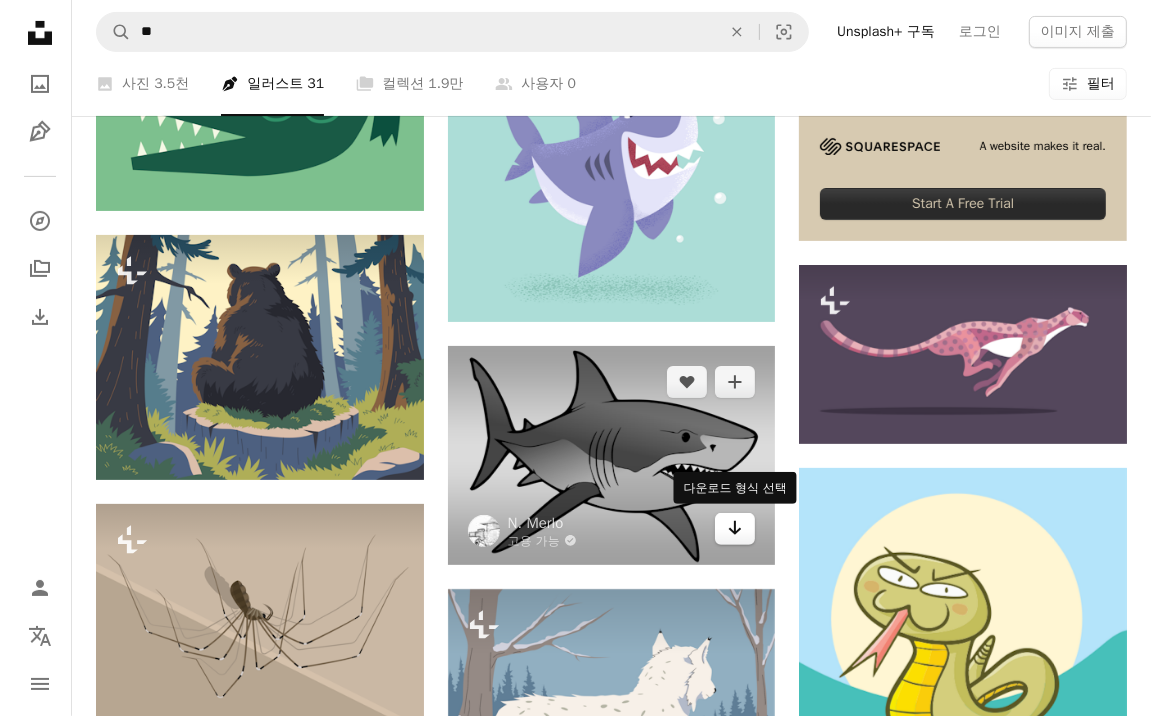 scroll, scrollTop: 0, scrollLeft: 0, axis: both 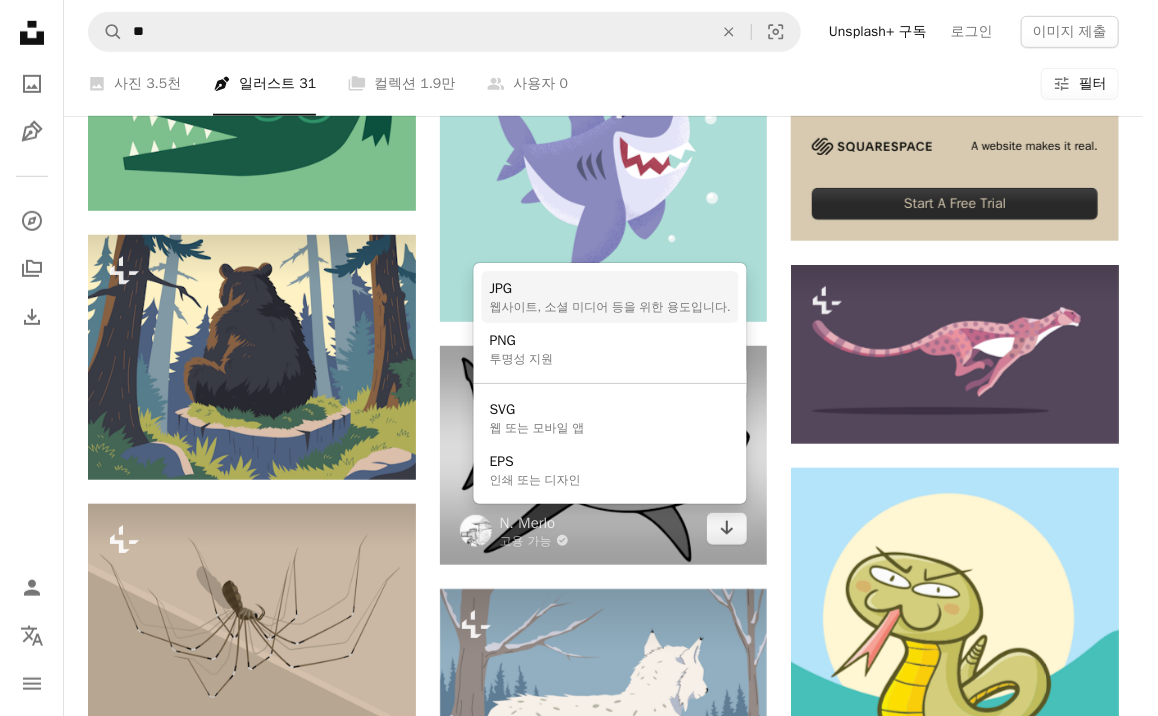 click on "JPG 웹사이트, 소셜 미디어 등을 위한 용도입니다." at bounding box center (610, 297) 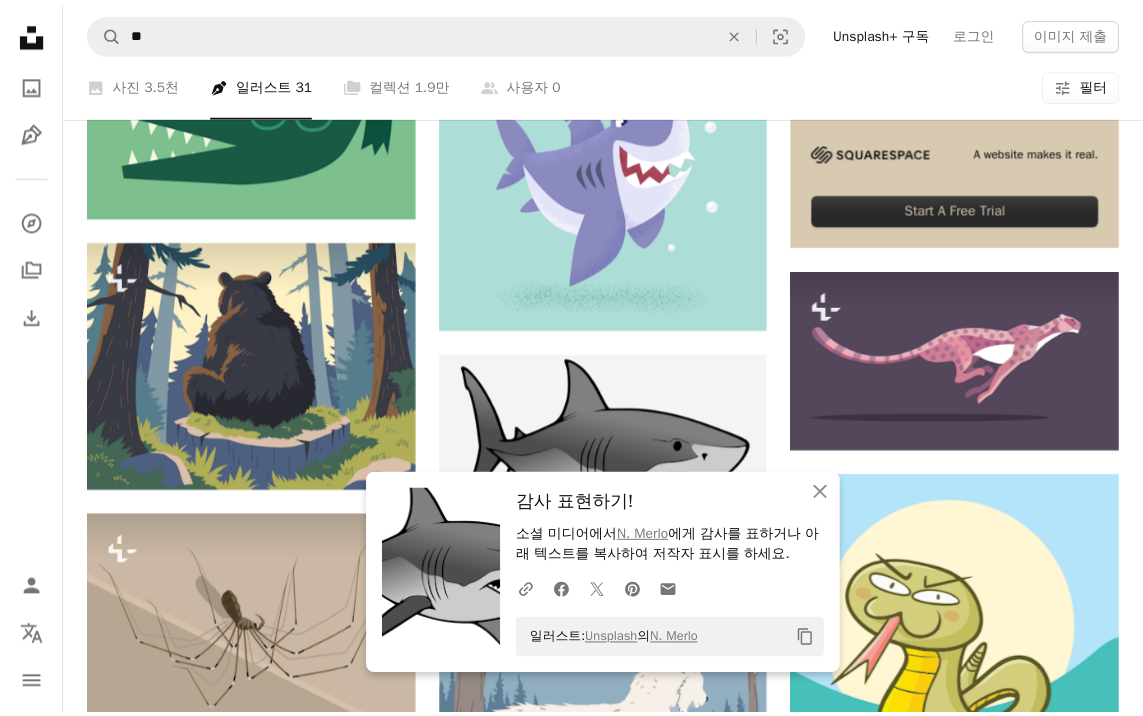 scroll, scrollTop: 500, scrollLeft: 0, axis: vertical 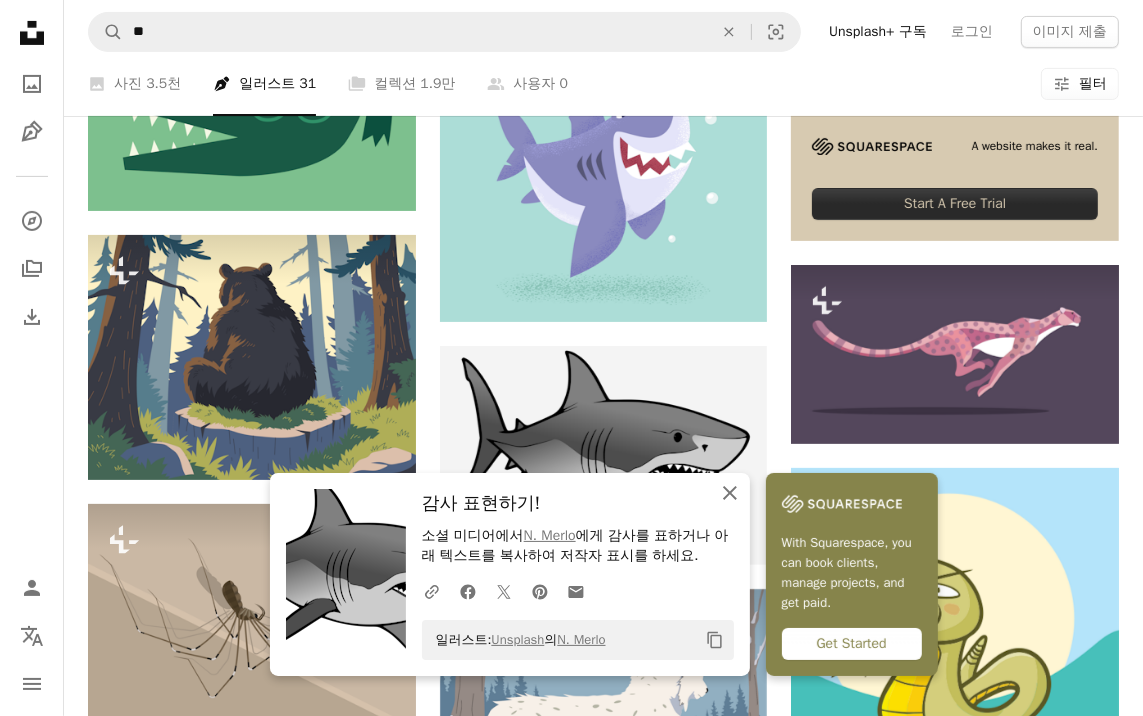 click on "An X shape" 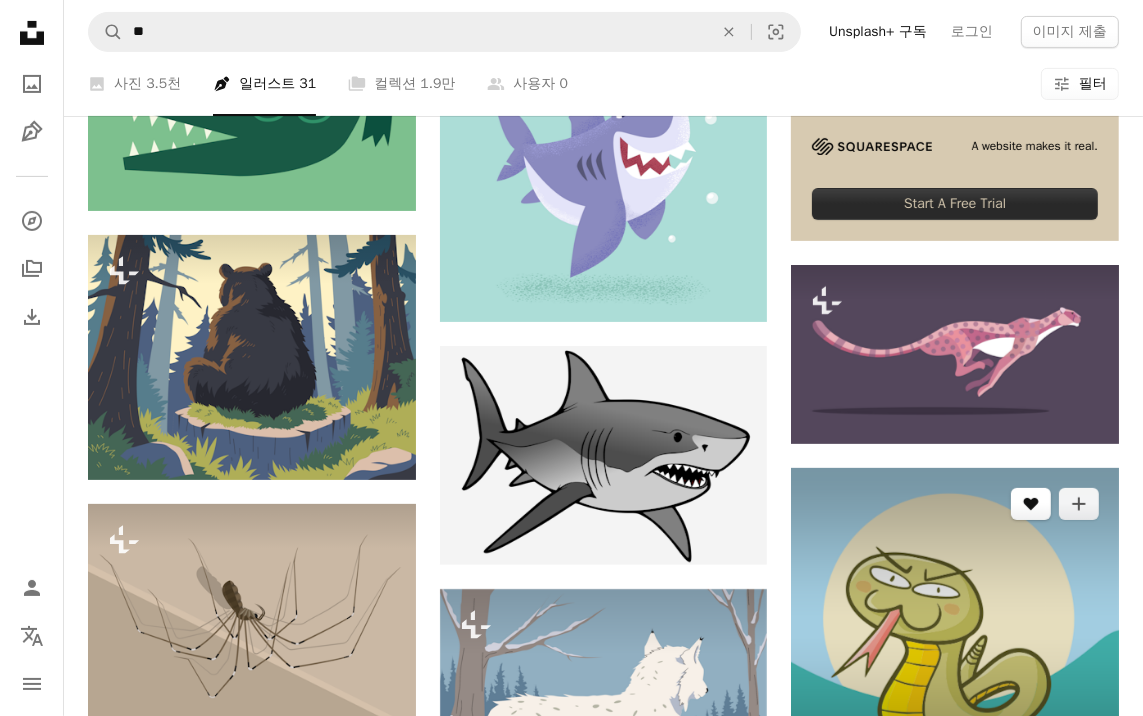 scroll, scrollTop: 800, scrollLeft: 0, axis: vertical 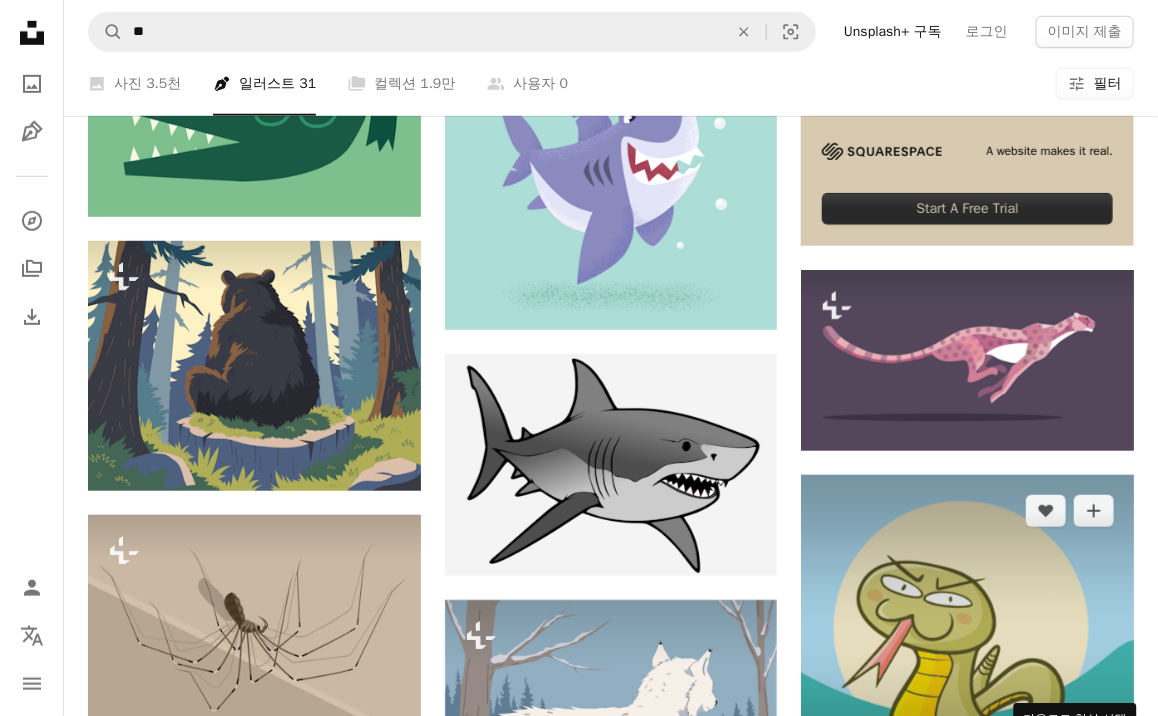 click on "Arrow pointing down" 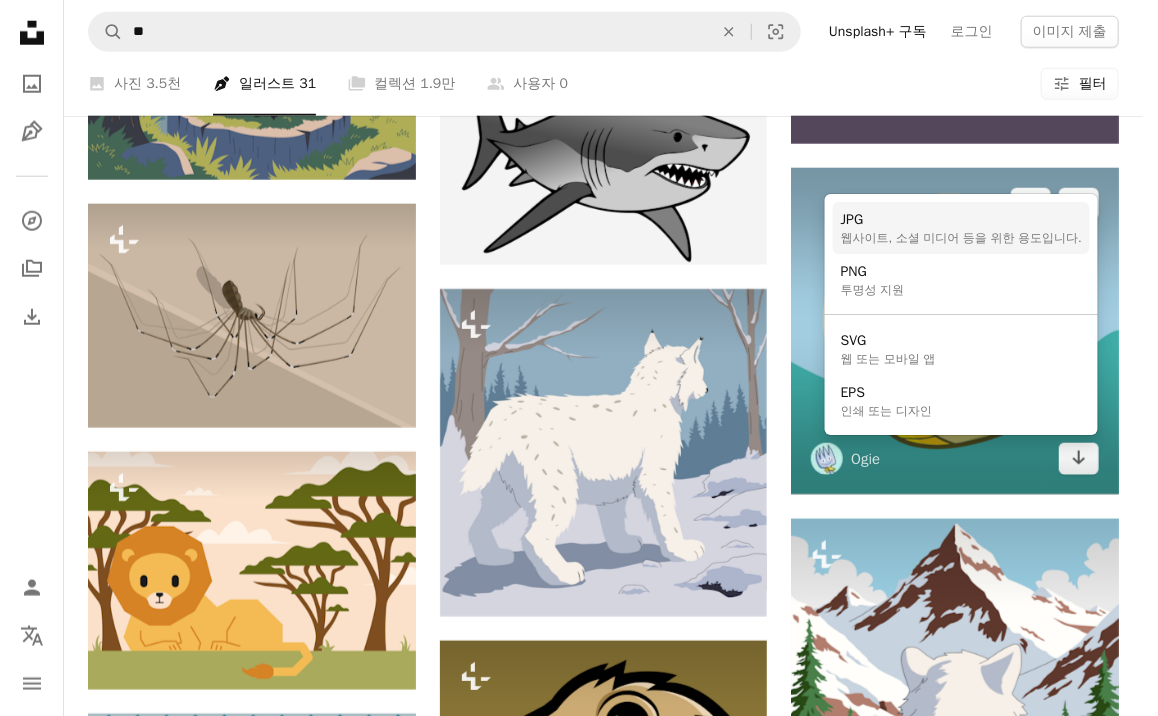 click on "웹사이트, 소셜 미디어 등을 위한 용도입니다." at bounding box center (961, 238) 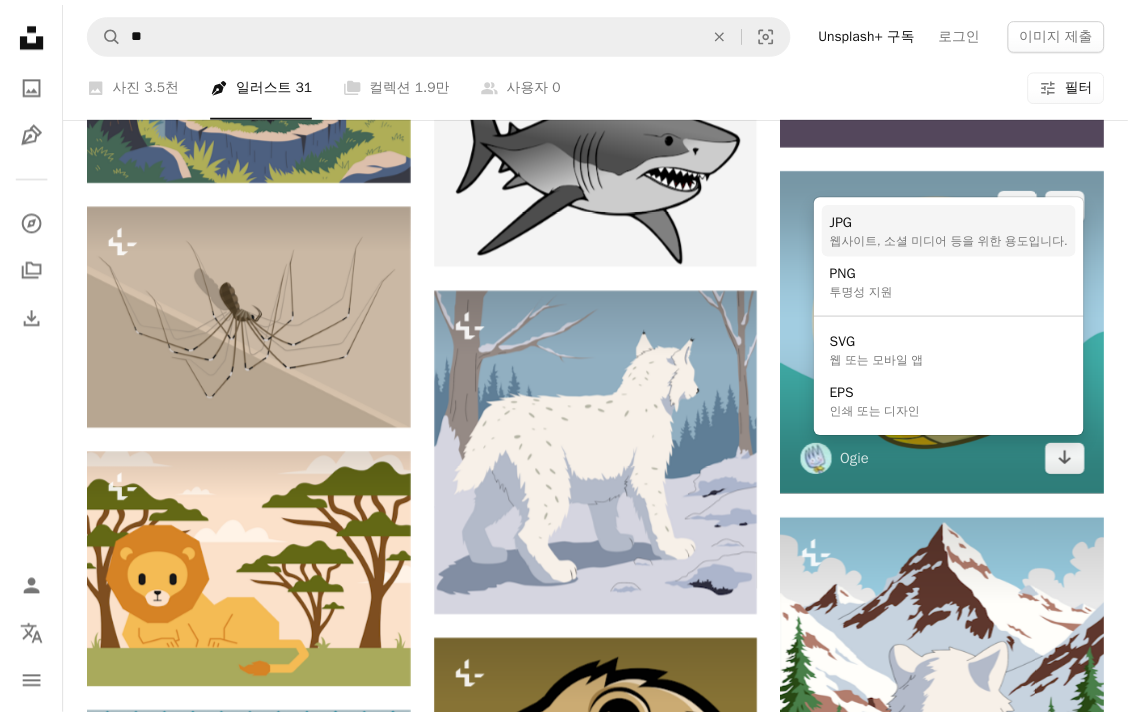 scroll, scrollTop: 800, scrollLeft: 0, axis: vertical 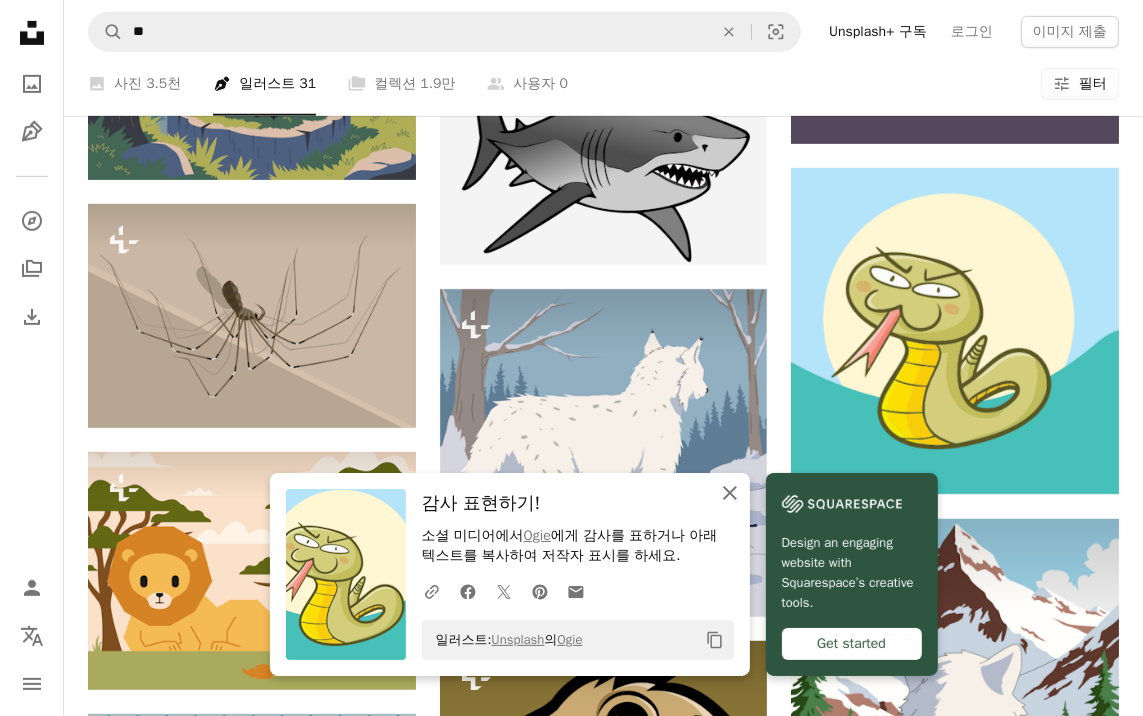 click on "An X shape" 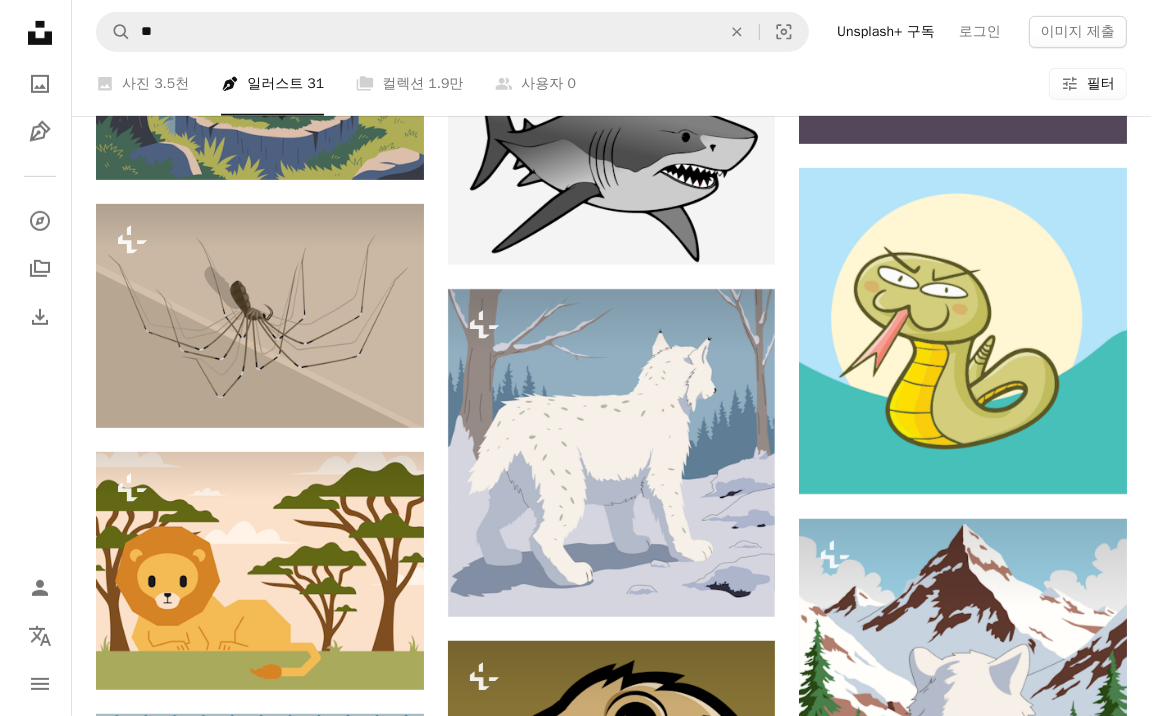 scroll, scrollTop: 2200, scrollLeft: 0, axis: vertical 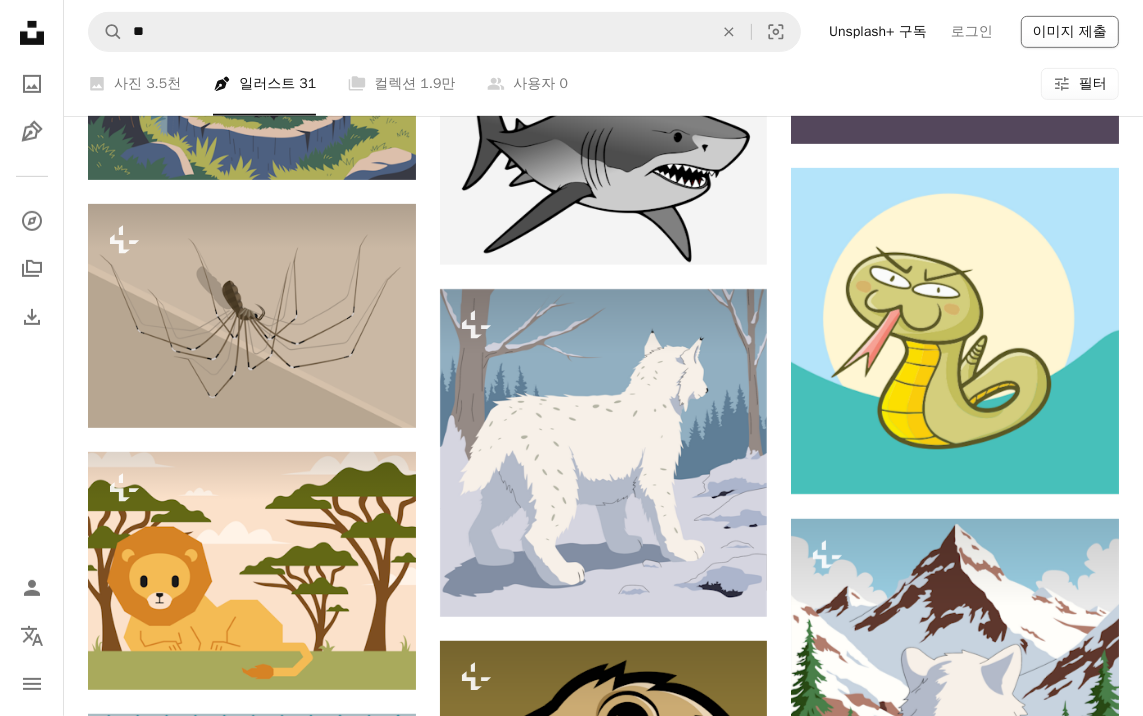 click on "이미지 제출" at bounding box center (1070, 32) 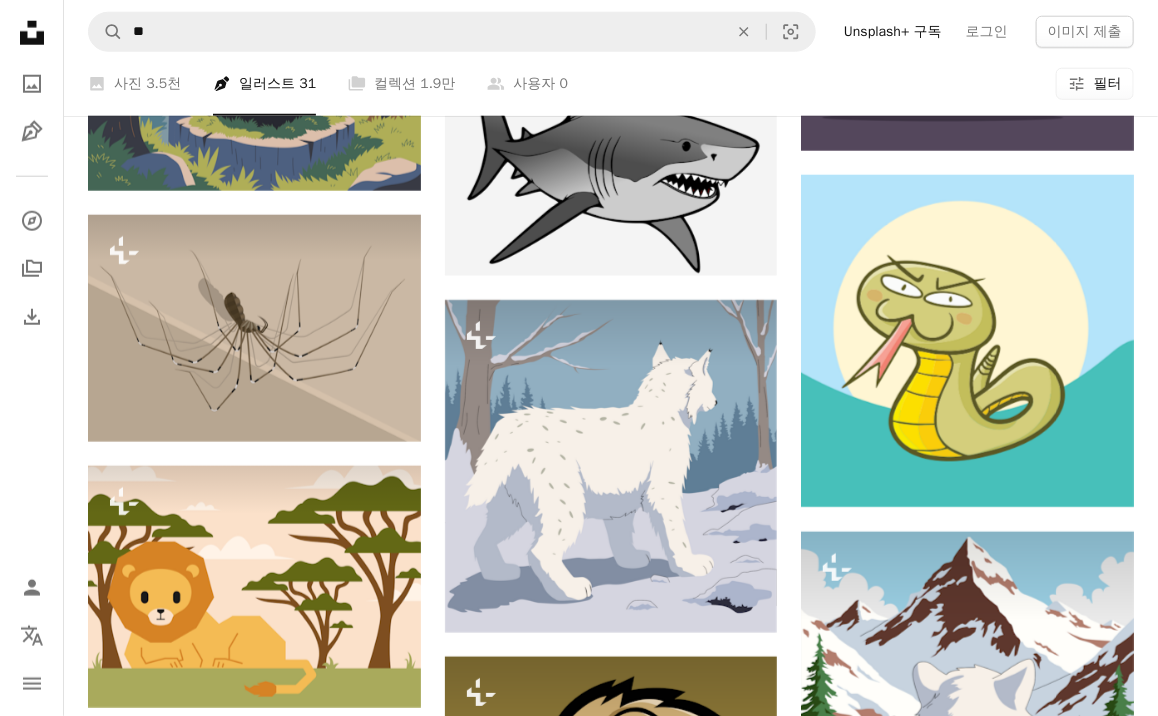 click on "An X shape Unsplash 가입 이미 계정이 있으세요?  로그인 이름 성 이메일 사용자 이름  (문자, 숫자 및 밑줄만 사용 가능) 암호  (최소 8자) 가입 가입하는 경우, 귀하는  이용약관  및  개인정보 취급방침 에 동의하는 것입니다." at bounding box center (579, 3403) 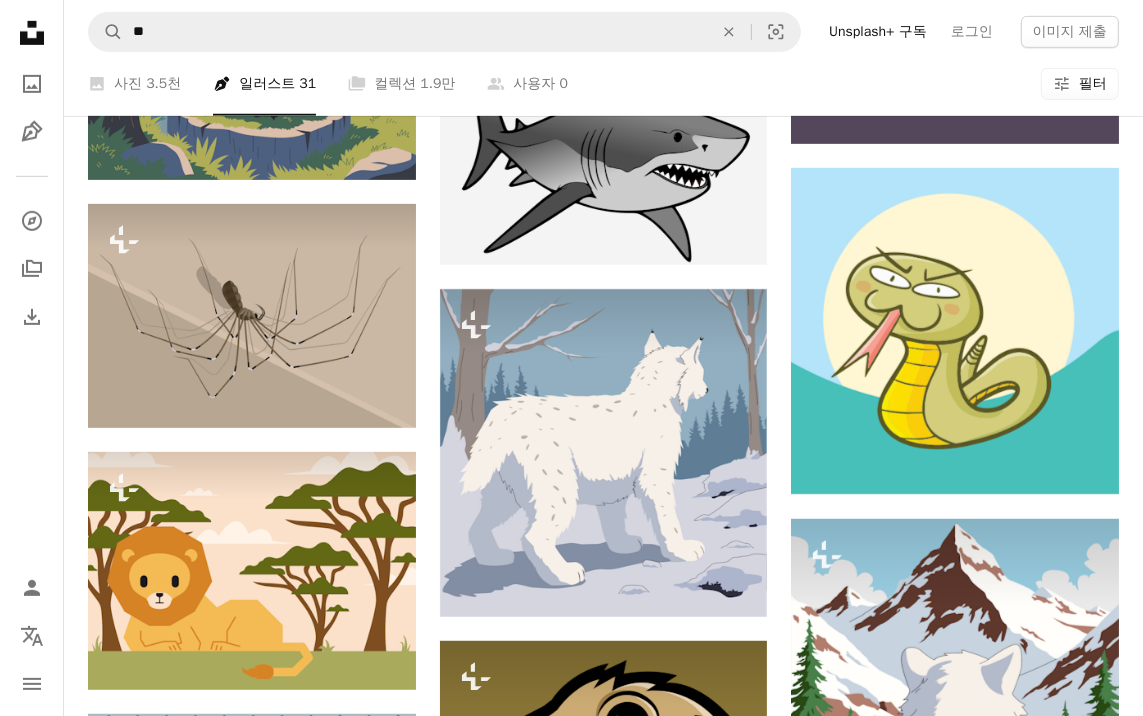 click on "필터" at bounding box center (1093, 84) 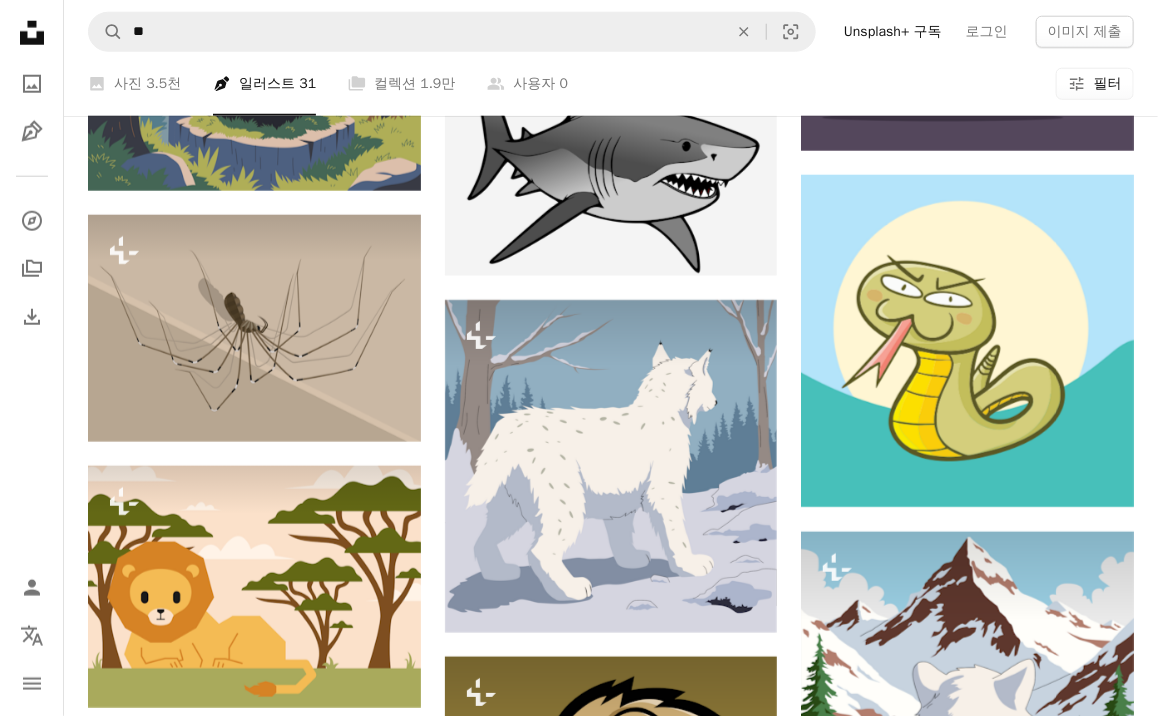 scroll, scrollTop: 76, scrollLeft: 0, axis: vertical 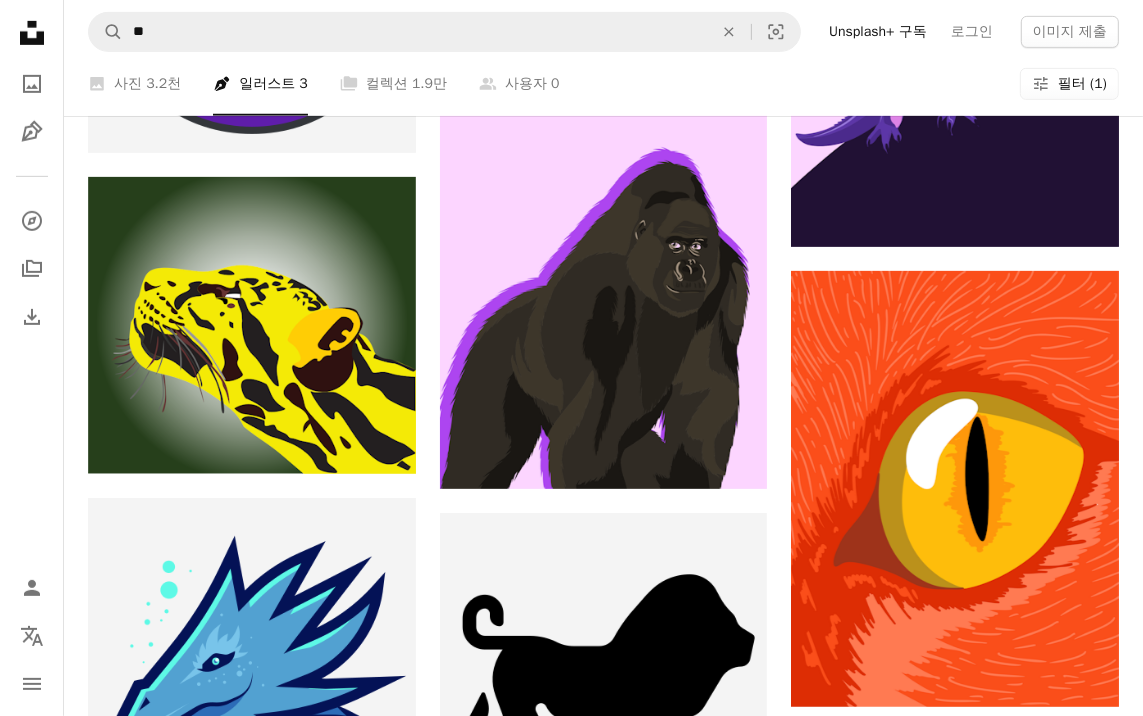 click on "Arrow pointing down" 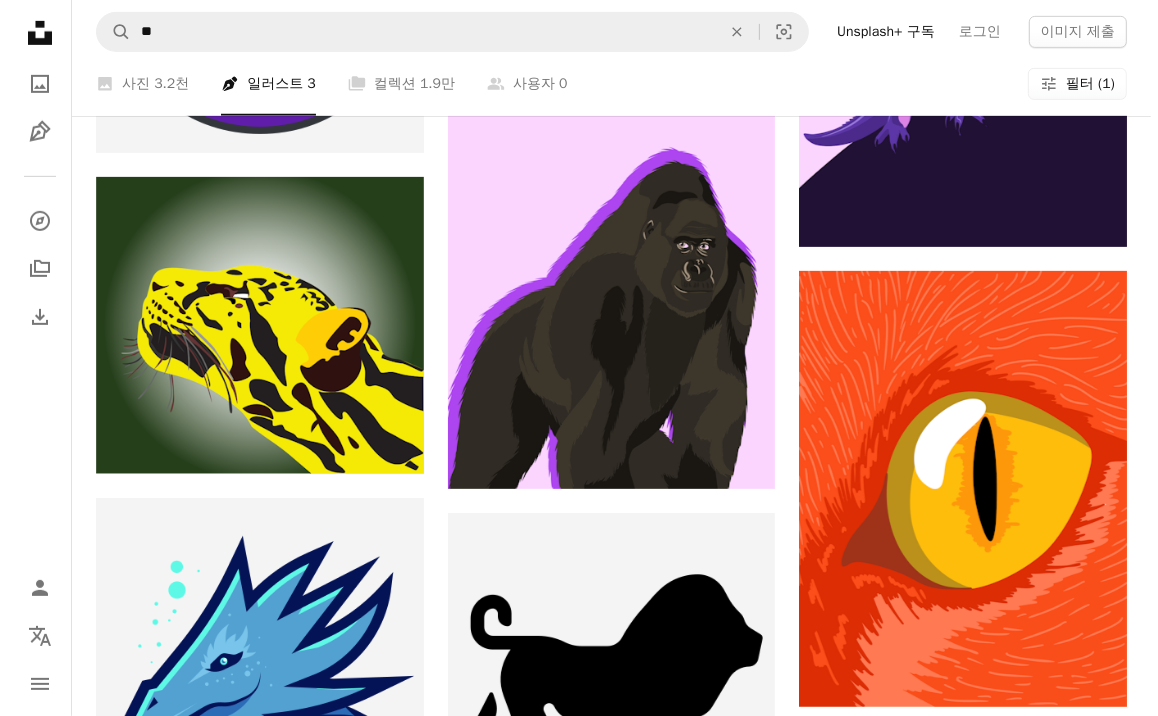 scroll, scrollTop: 0, scrollLeft: 0, axis: both 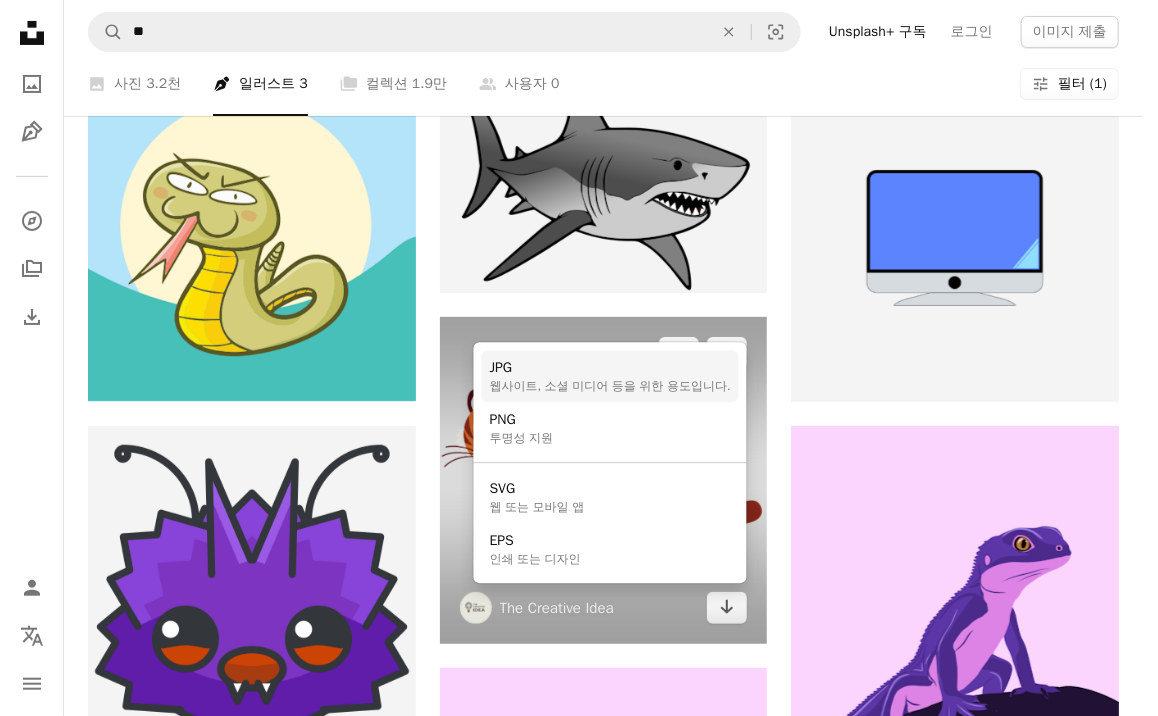 click on "JPG" at bounding box center (610, 368) 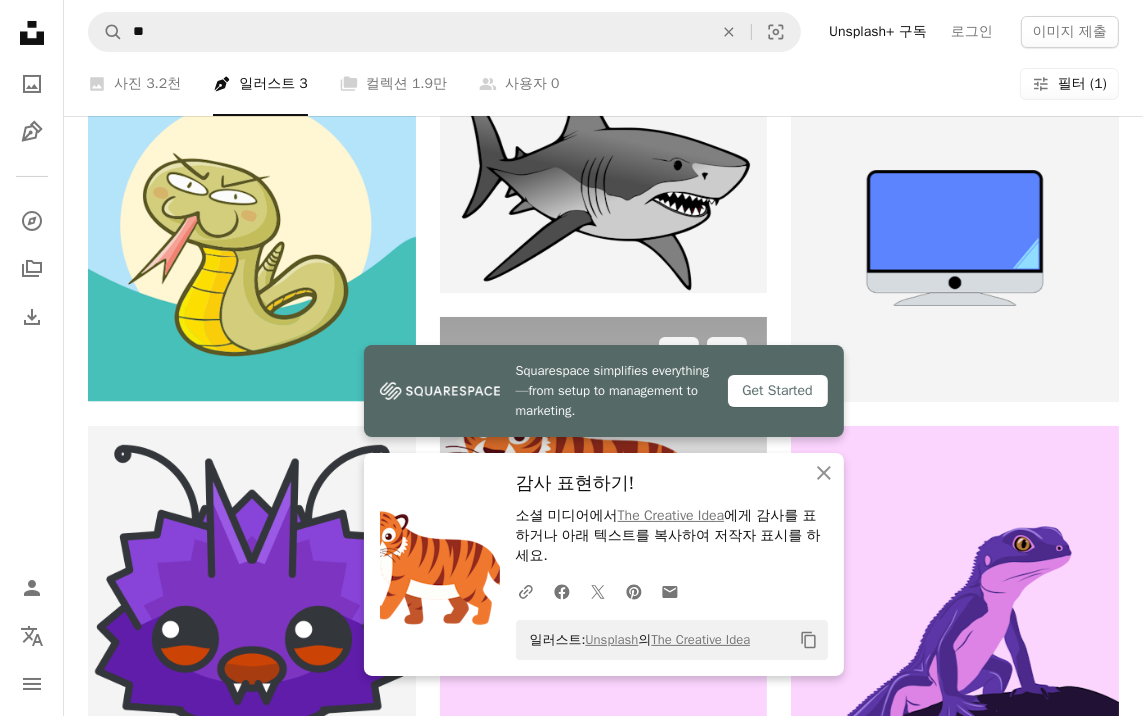 scroll, scrollTop: 400, scrollLeft: 0, axis: vertical 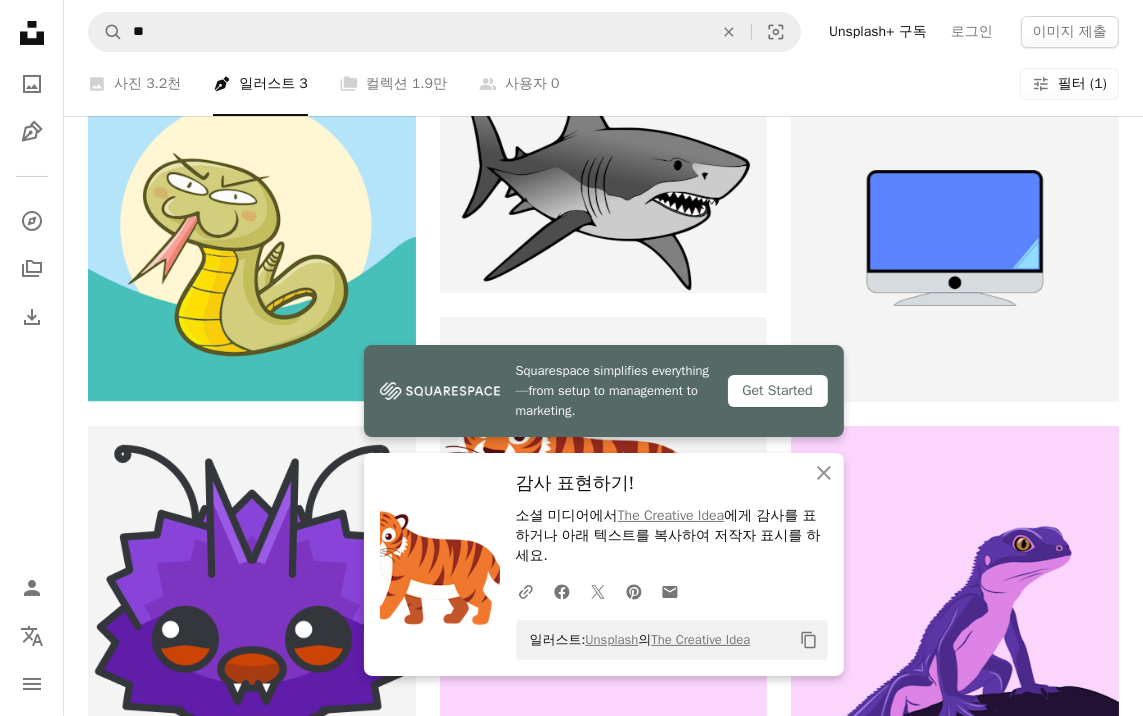 click on "A heart A plus sign [FIRST] [LAST] Arrow pointing down A heart A plus sign Round Icons Arrow pointing down A heart A plus sign [FIRST] [LAST] Arrow pointing down A heart A plus sign Round Icons Arrow pointing down A heart A plus sign [FIRST] [LAST] [KOREAN] A checkmark inside of a circle Arrow pointing down A heart A plus sign The Creative Idea Arrow pointing down A heart A plus sign [FIRST] [LAST] [KOREAN] A checkmark inside of a circle Arrow pointing down A heart A plus sign Round Icons Arrow pointing down A heart A plus sign [FIRST] [LAST] Arrow pointing down A heart A plus sign [FIRST] [LAST] [KOREAN] A checkmark inside of a circle Arrow pointing down A heart A plus sign Fast Ink [KOREAN] A checkmark inside of a circle Arrow pointing down" at bounding box center (603, 757) 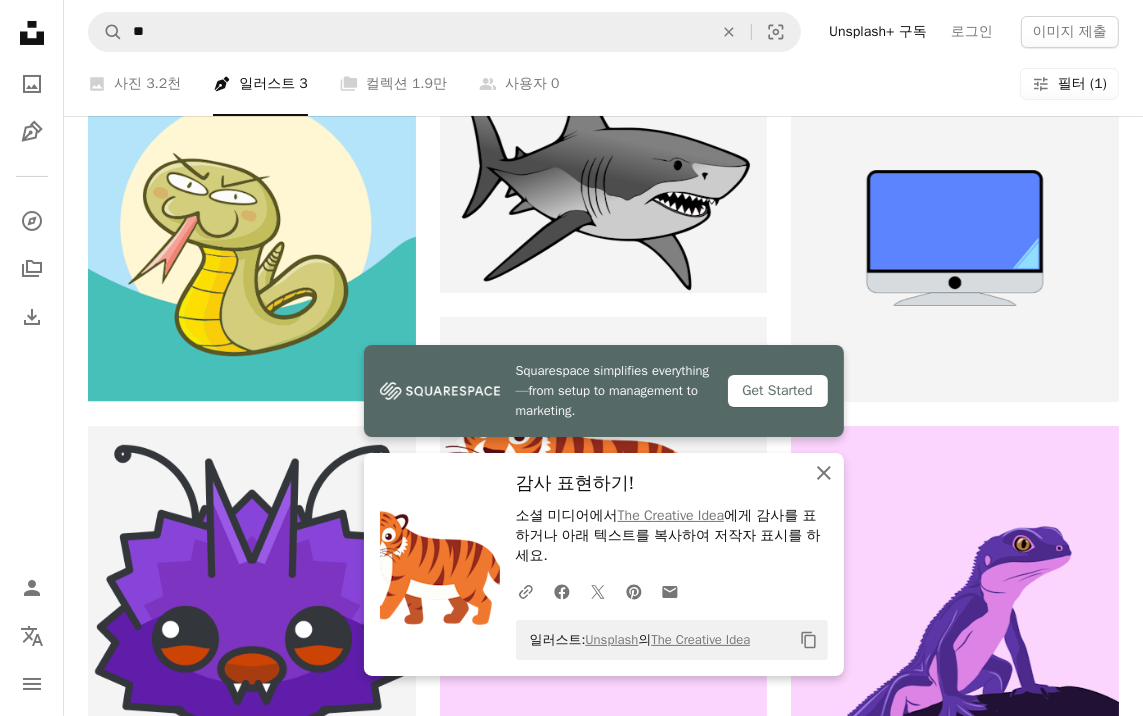 click on "An X shape 닫기" at bounding box center (824, 473) 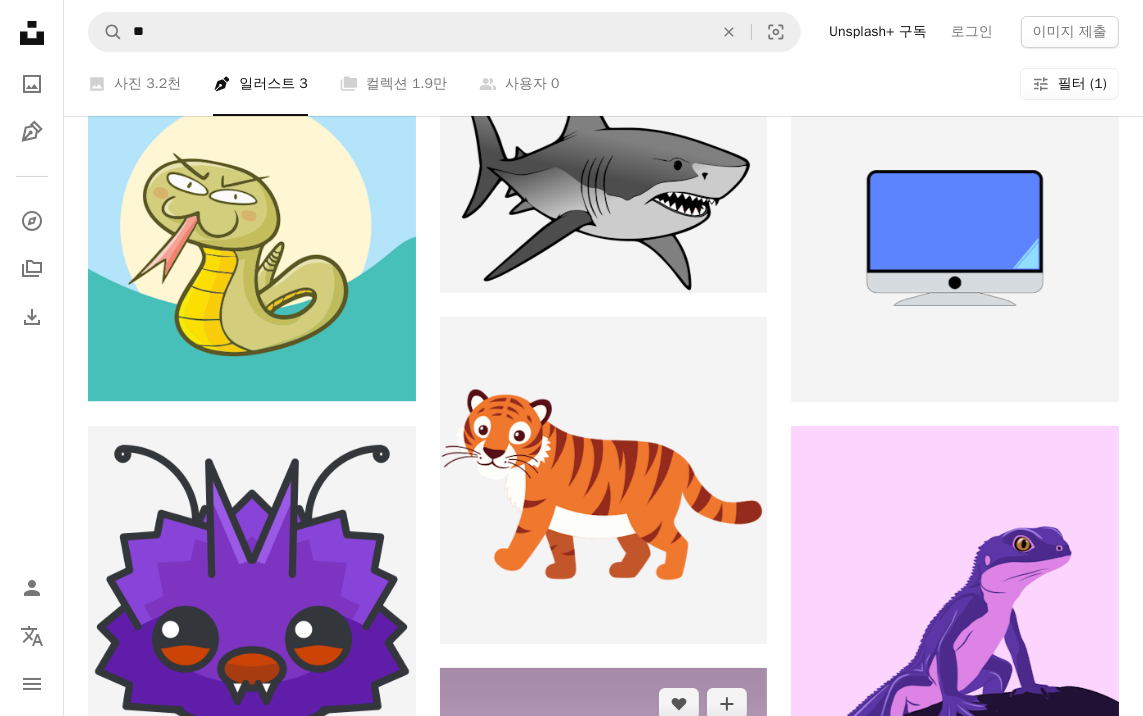 click on "Arrow pointing down" at bounding box center [727, 1053] 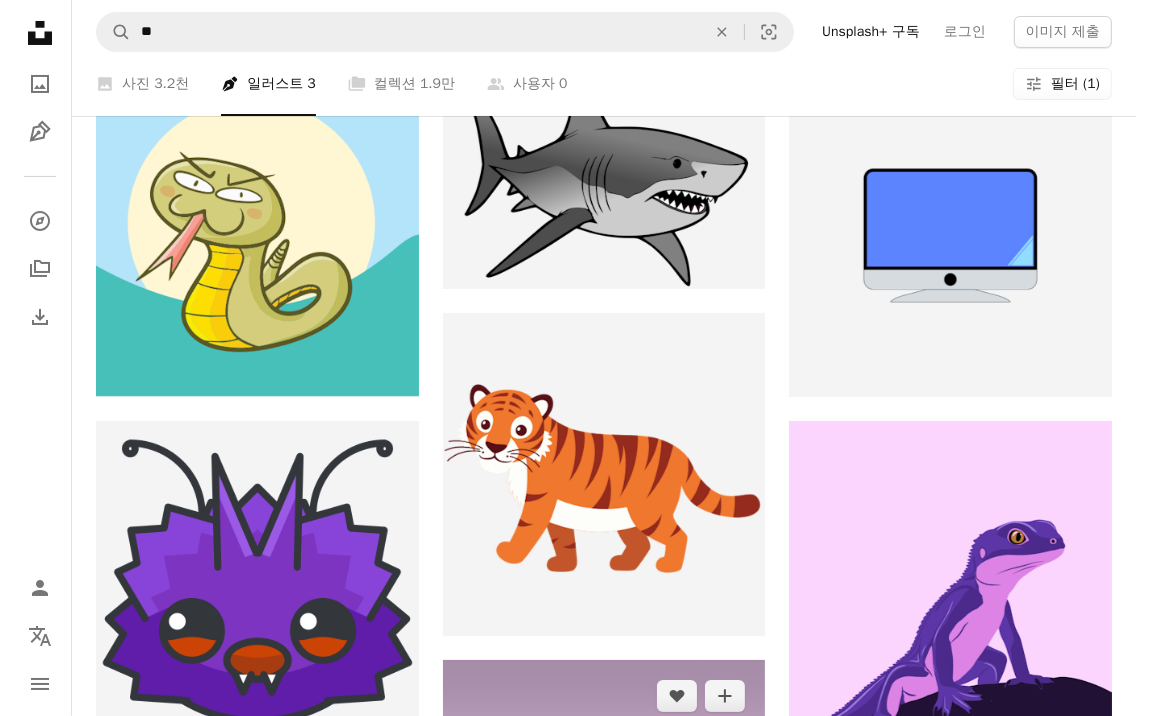 scroll, scrollTop: 0, scrollLeft: 0, axis: both 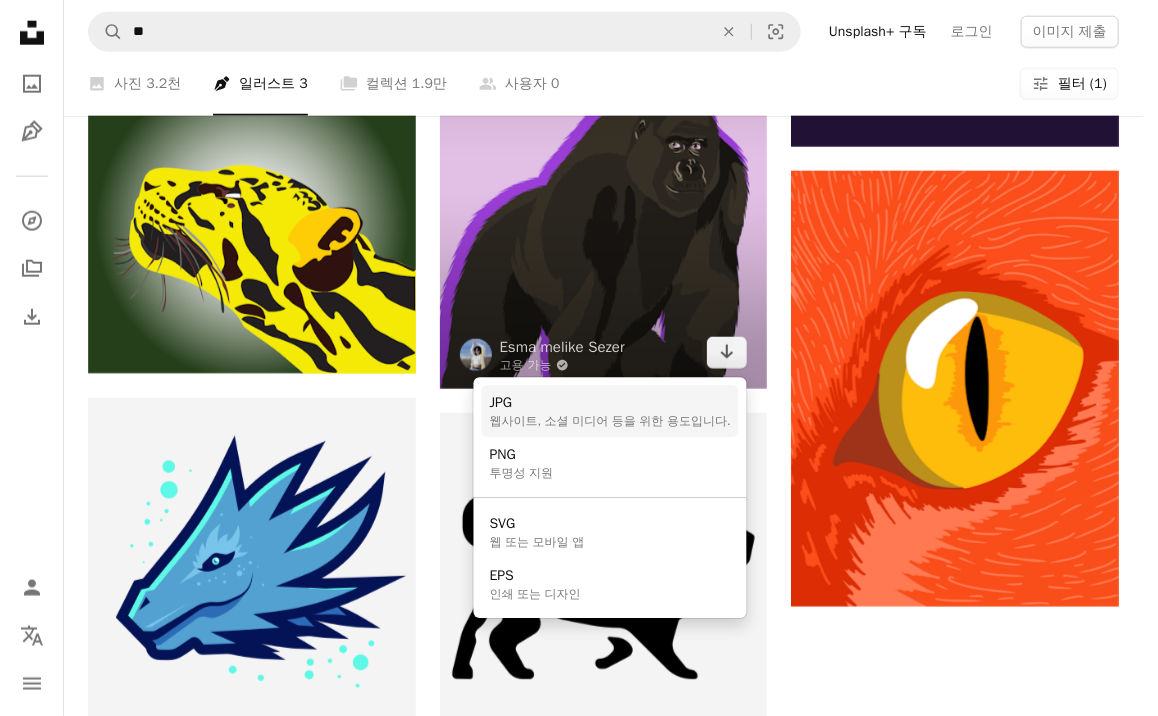 click on "웹사이트, 소셜 미디어 등을 위한 용도입니다." at bounding box center [610, 422] 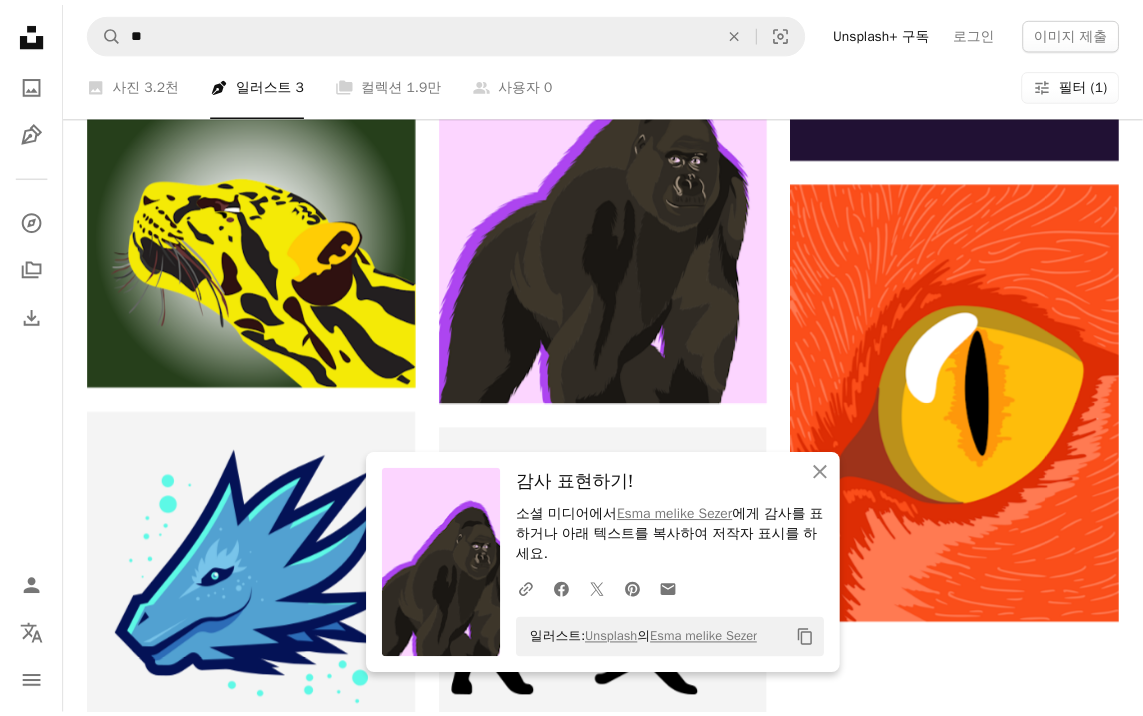 scroll, scrollTop: 900, scrollLeft: 0, axis: vertical 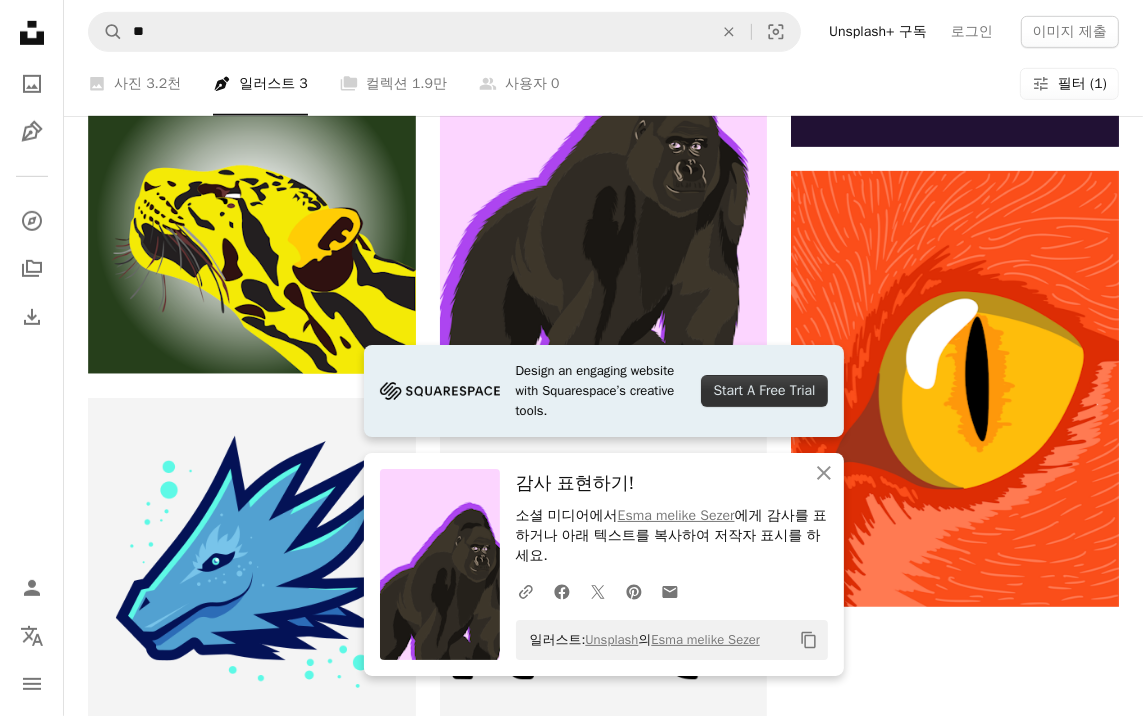 click on "A heart A plus sign [FIRST] [LAST] Arrow pointing down A heart A plus sign Round Icons Arrow pointing down A heart A plus sign [FIRST] [LAST] Arrow pointing down A heart A plus sign Round Icons Arrow pointing down A heart A plus sign [FIRST] [LAST] [KOREAN] A checkmark inside of a circle Arrow pointing down A heart A plus sign The Creative Idea Arrow pointing down A heart A plus sign [FIRST] [LAST] [KOREAN] A checkmark inside of a circle Arrow pointing down A heart A plus sign Round Icons Arrow pointing down A heart A plus sign [FIRST] [LAST] Arrow pointing down A heart A plus sign [FIRST] [LAST] [KOREAN] A checkmark inside of a circle Arrow pointing down A heart A plus sign Fast Ink [KOREAN] A checkmark inside of a circle Arrow pointing down" at bounding box center (603, 57) 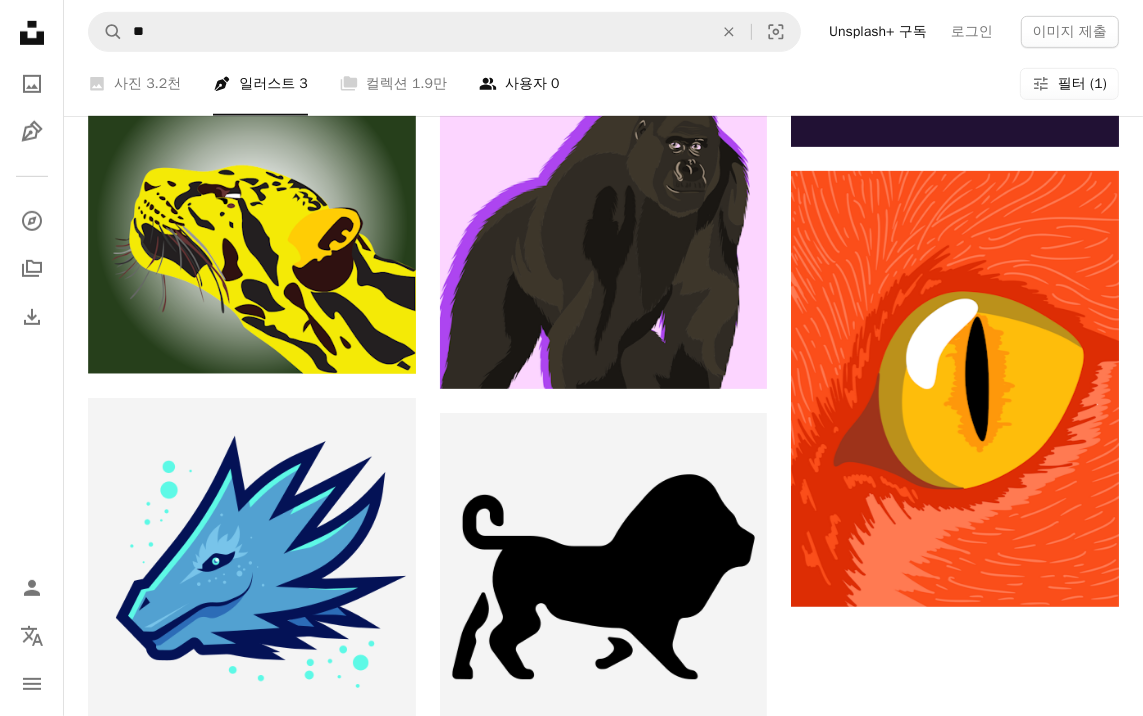 scroll, scrollTop: 0, scrollLeft: 0, axis: both 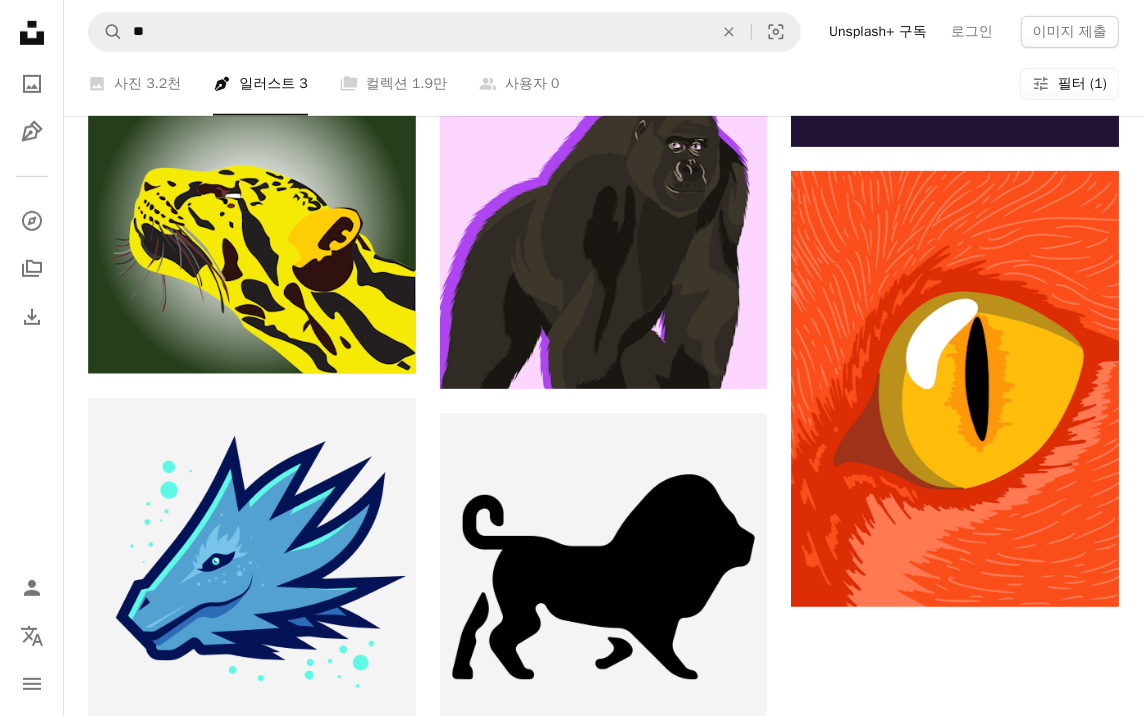 click on "A magnifying glass ** An X shape Visual search Unsplash+ 구독 로그인 이미지 제출" at bounding box center (603, 32) 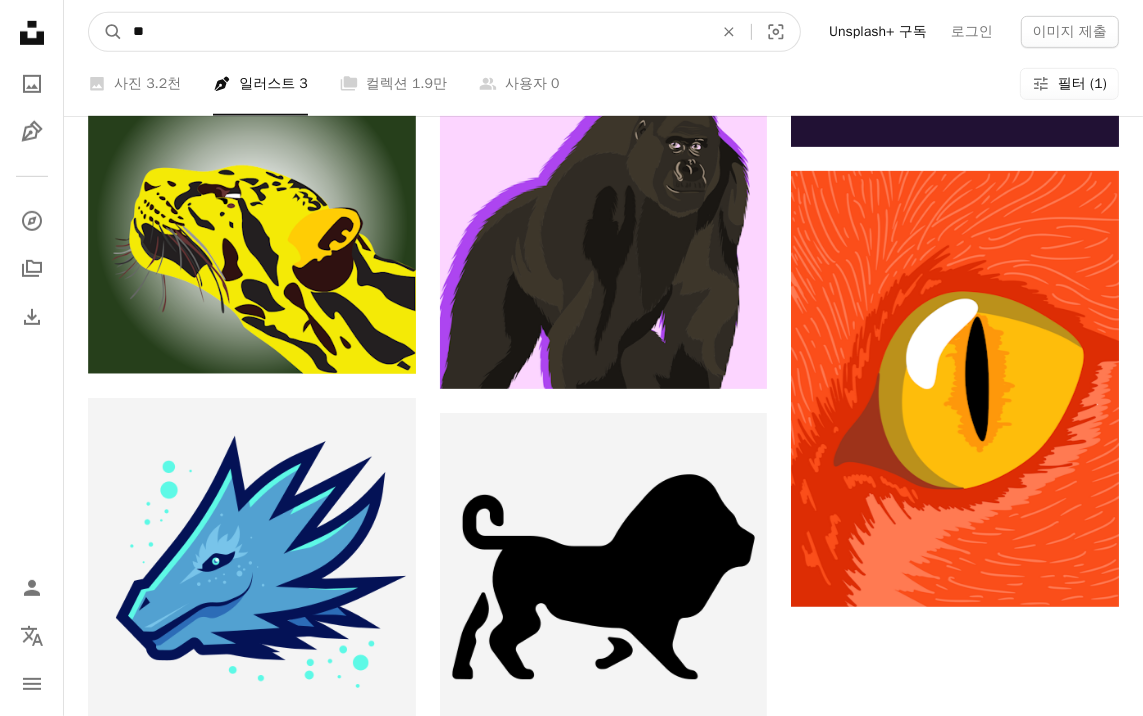click on "**" at bounding box center [415, 32] 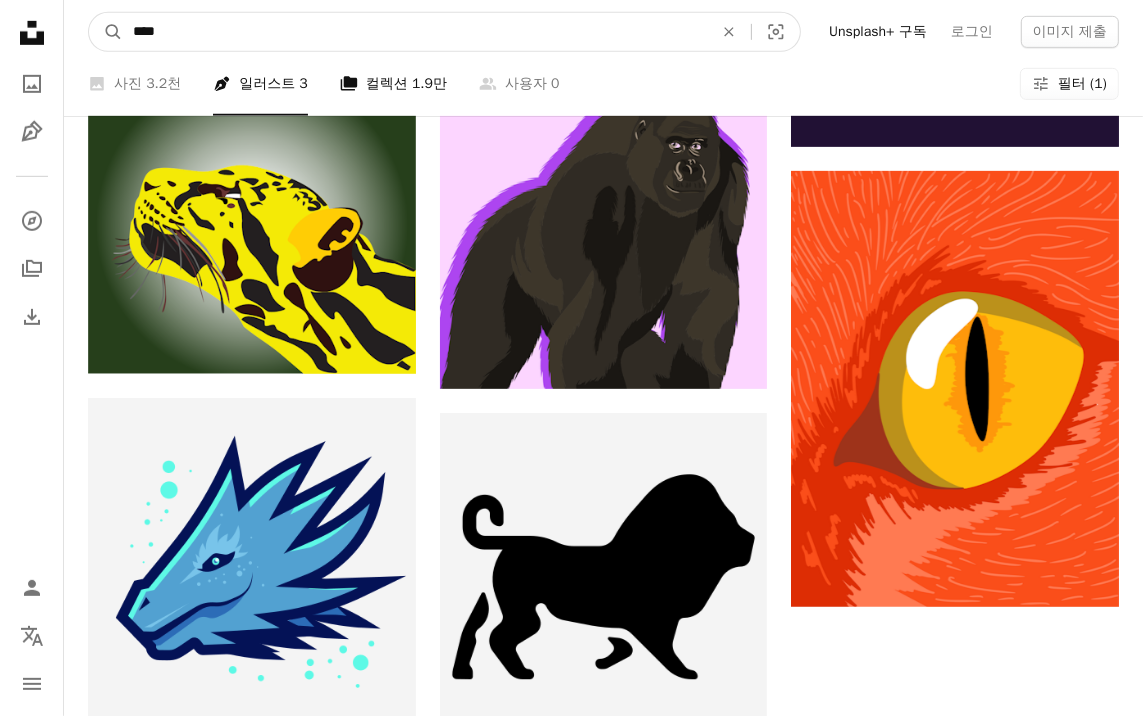 type on "****" 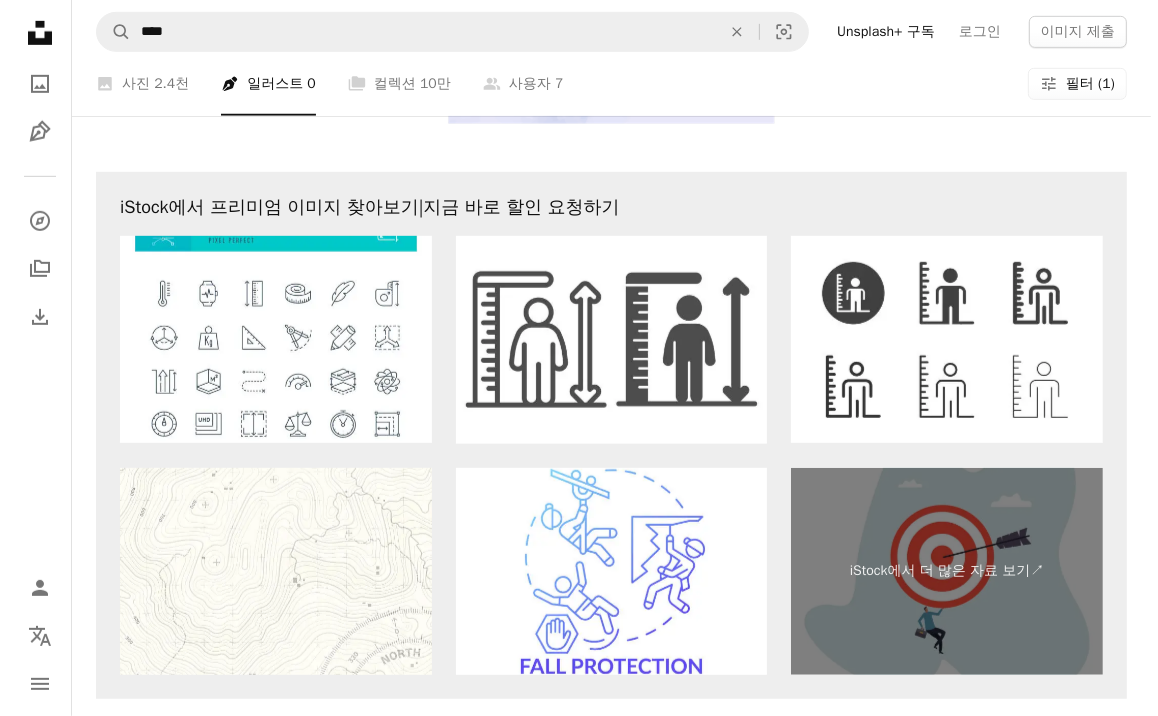 scroll, scrollTop: 0, scrollLeft: 0, axis: both 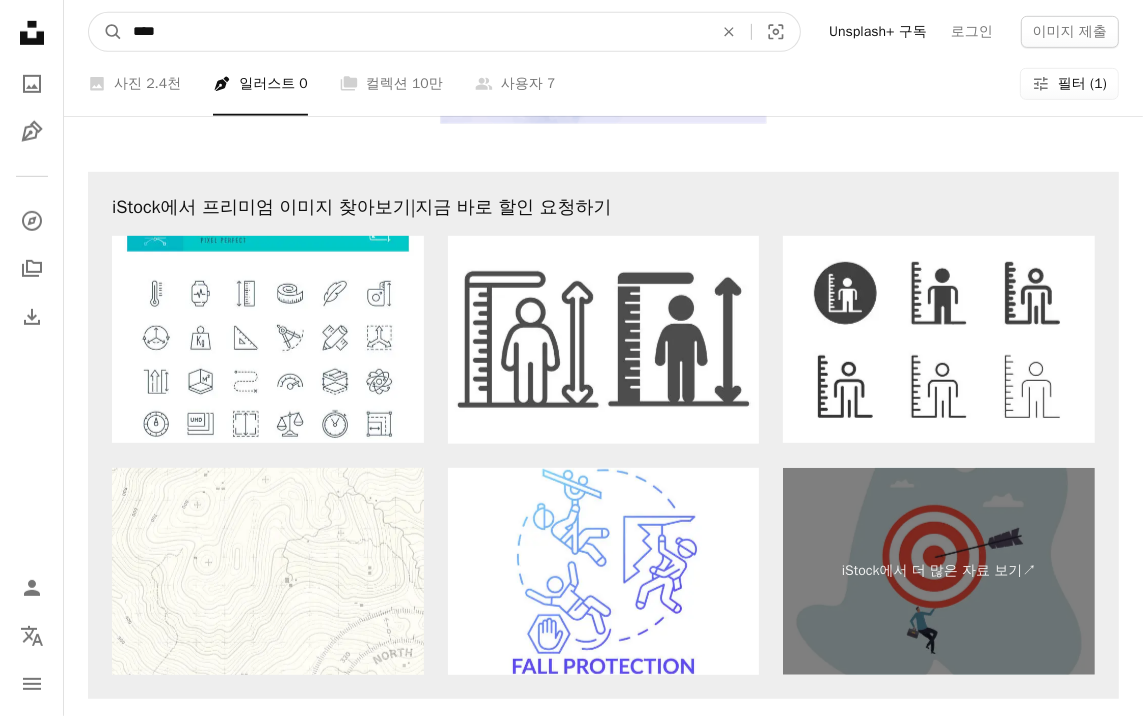 click on "****" at bounding box center (415, 32) 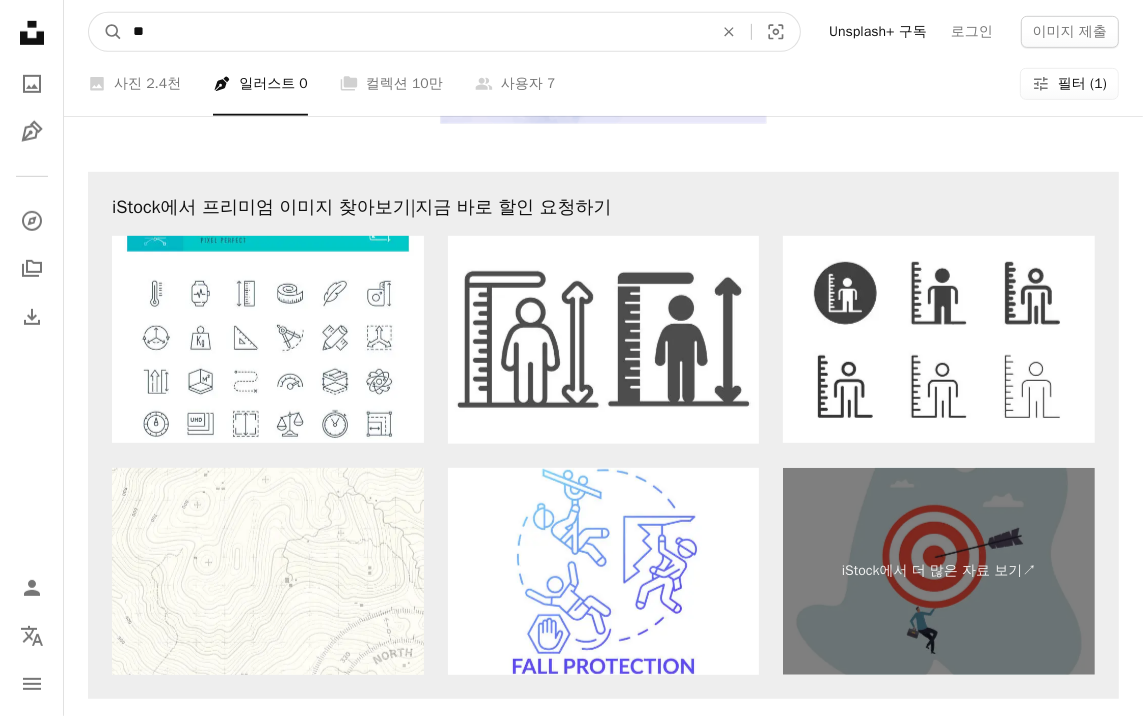 type on "*" 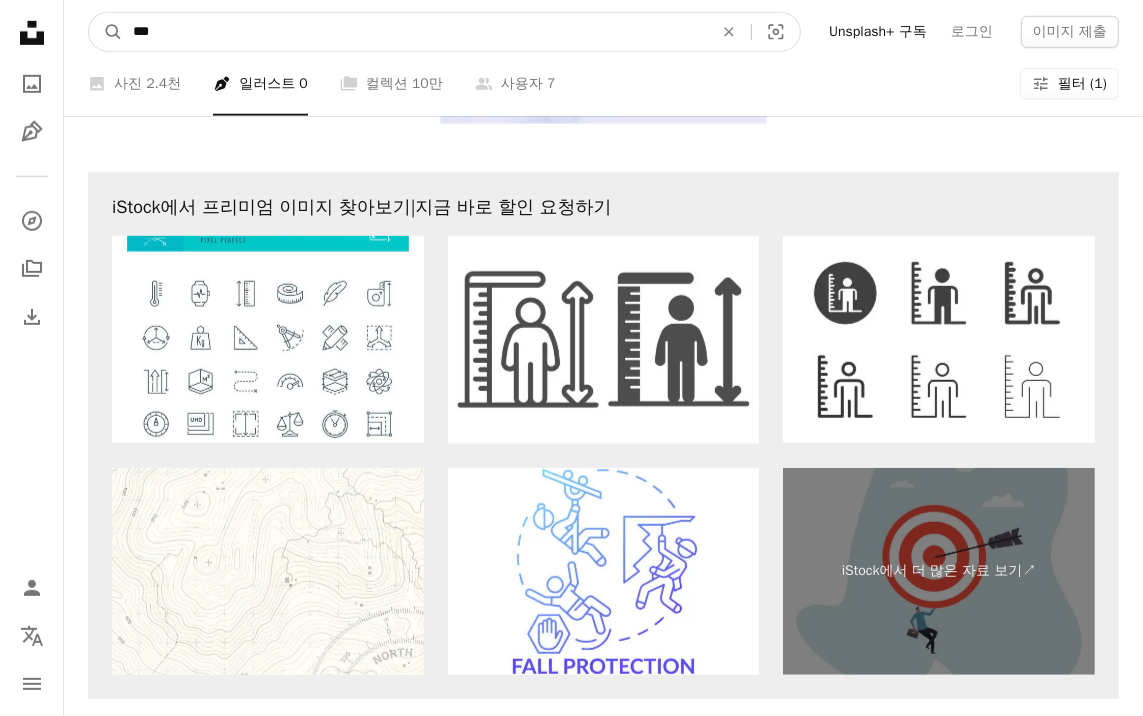 type on "***" 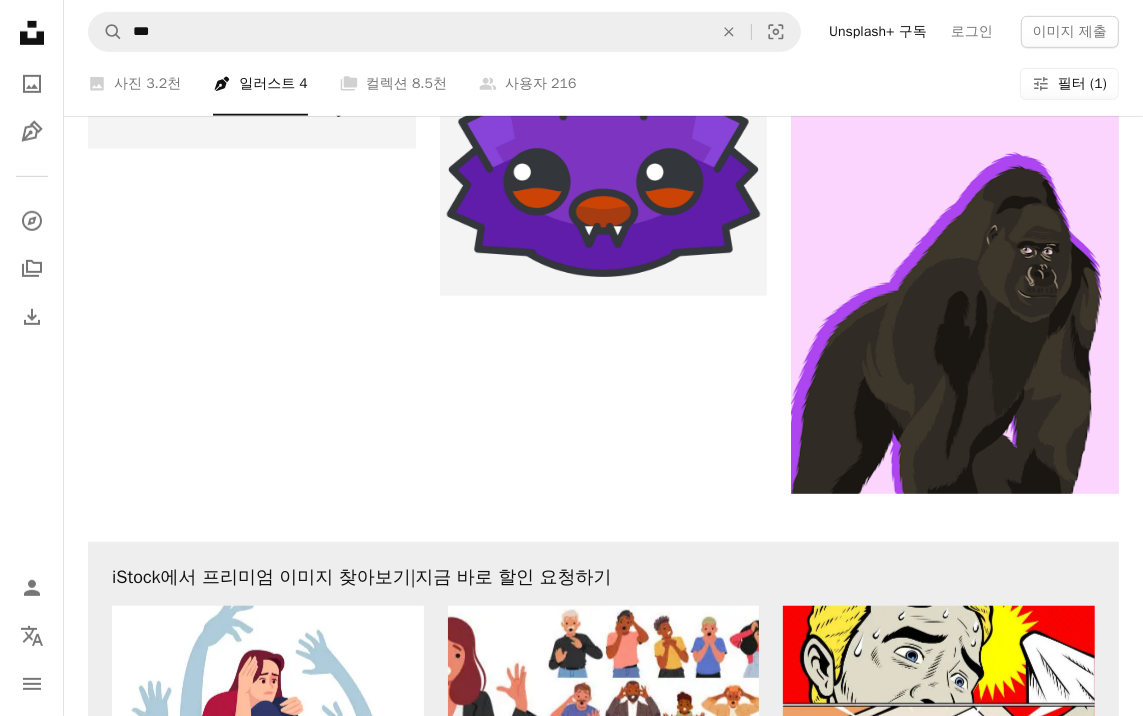 click on "Arrow pointing down" at bounding box center (376, -443) 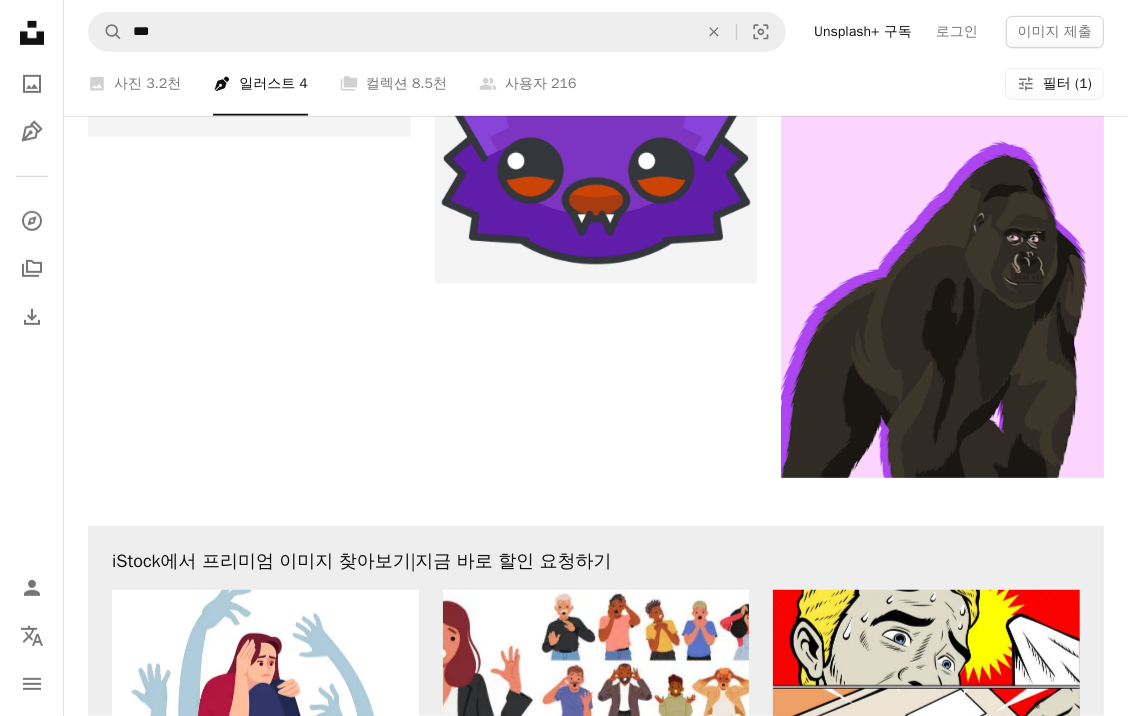 scroll, scrollTop: 0, scrollLeft: 0, axis: both 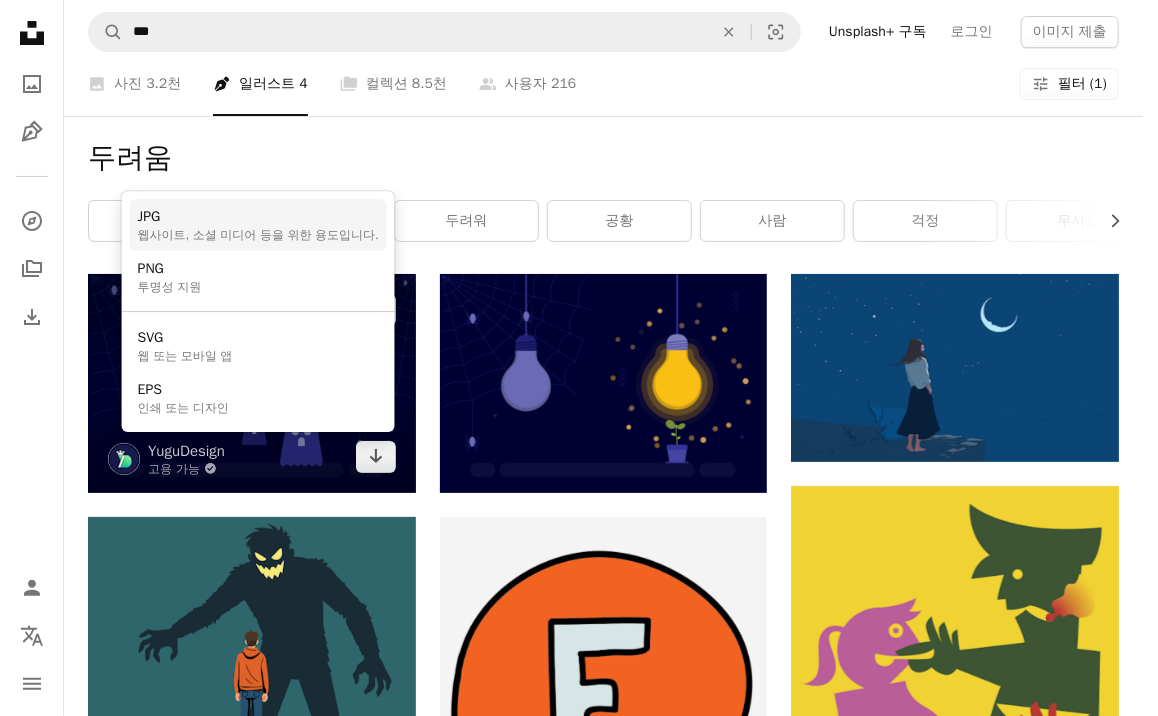 click on "JPG" at bounding box center [258, 217] 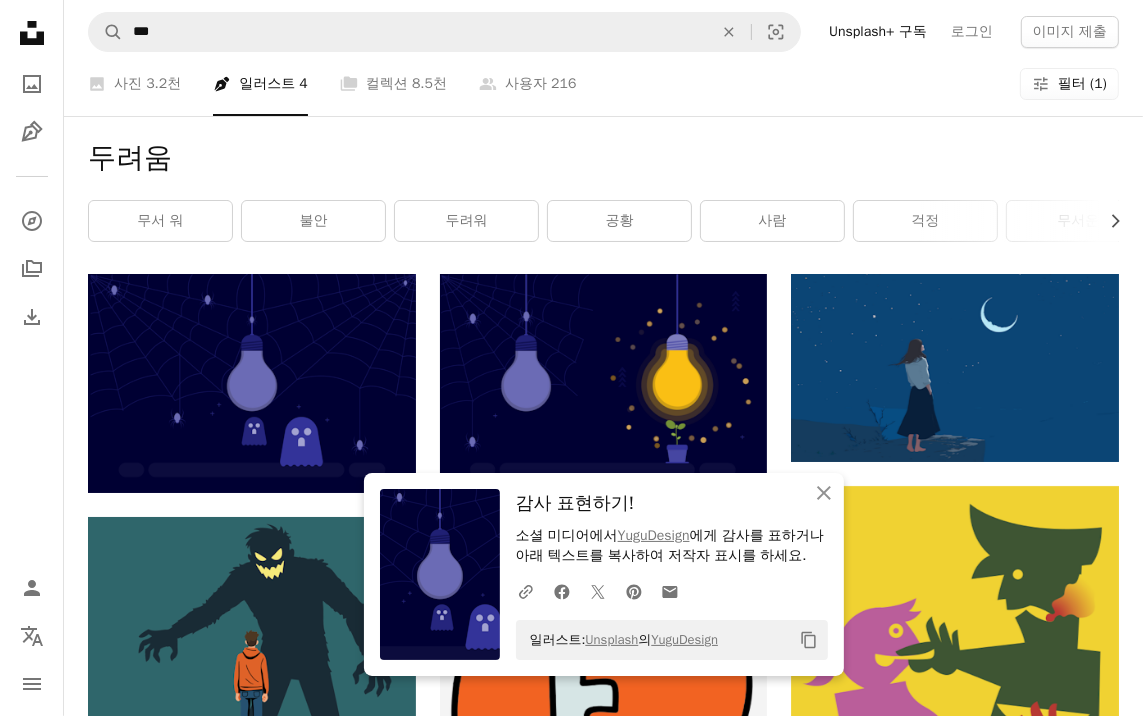 click on "두려움" at bounding box center [603, 158] 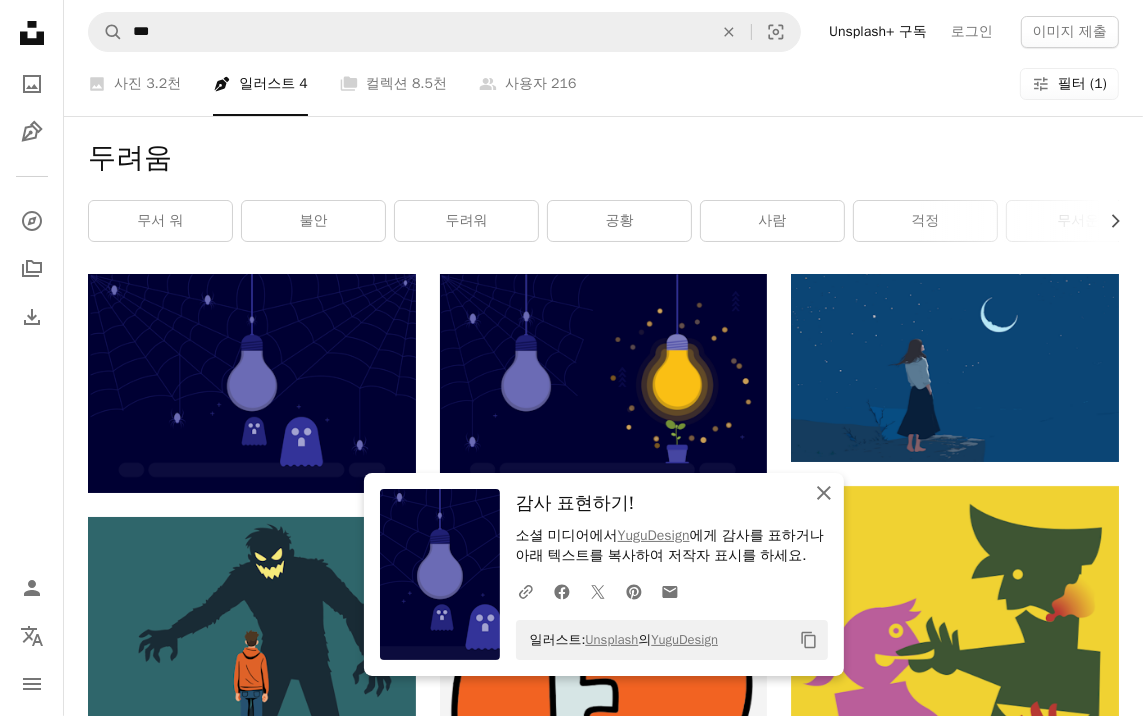 click 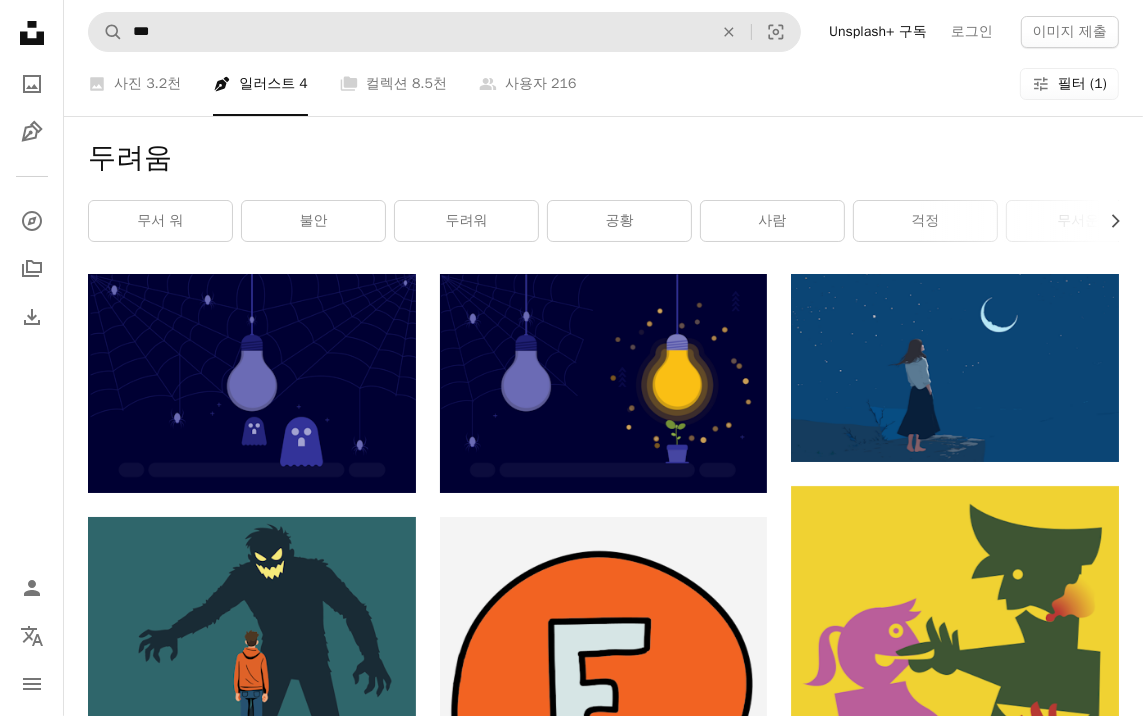 scroll, scrollTop: 0, scrollLeft: 0, axis: both 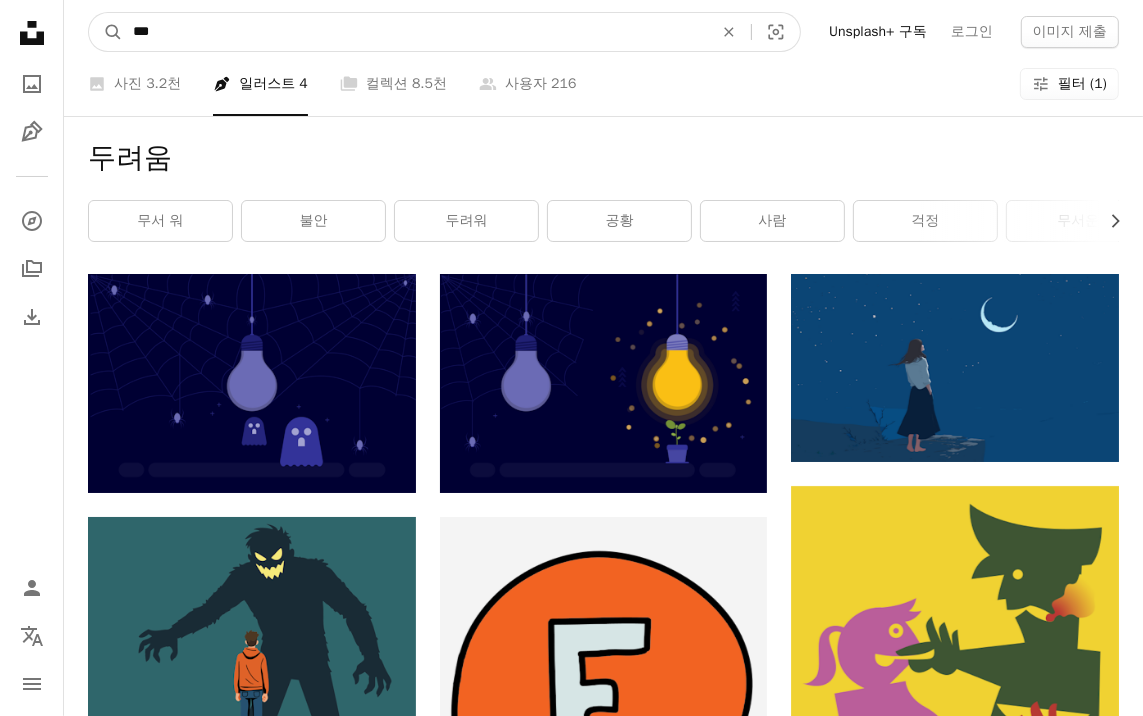 click on "***" at bounding box center [415, 32] 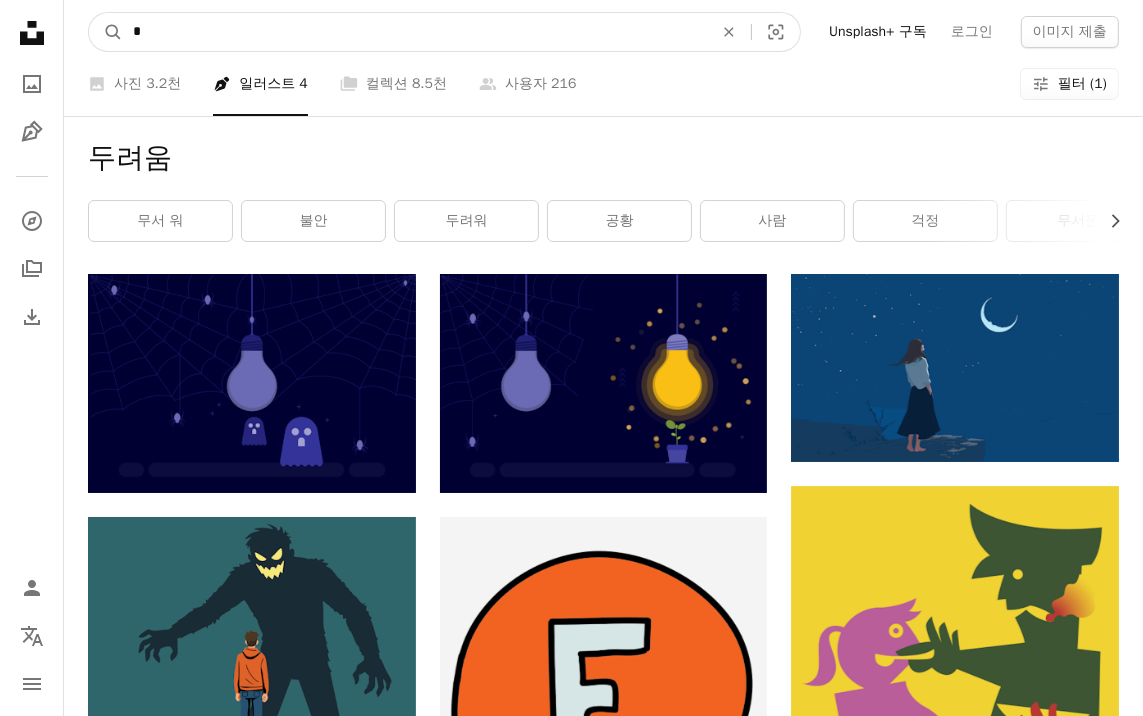 type on "**" 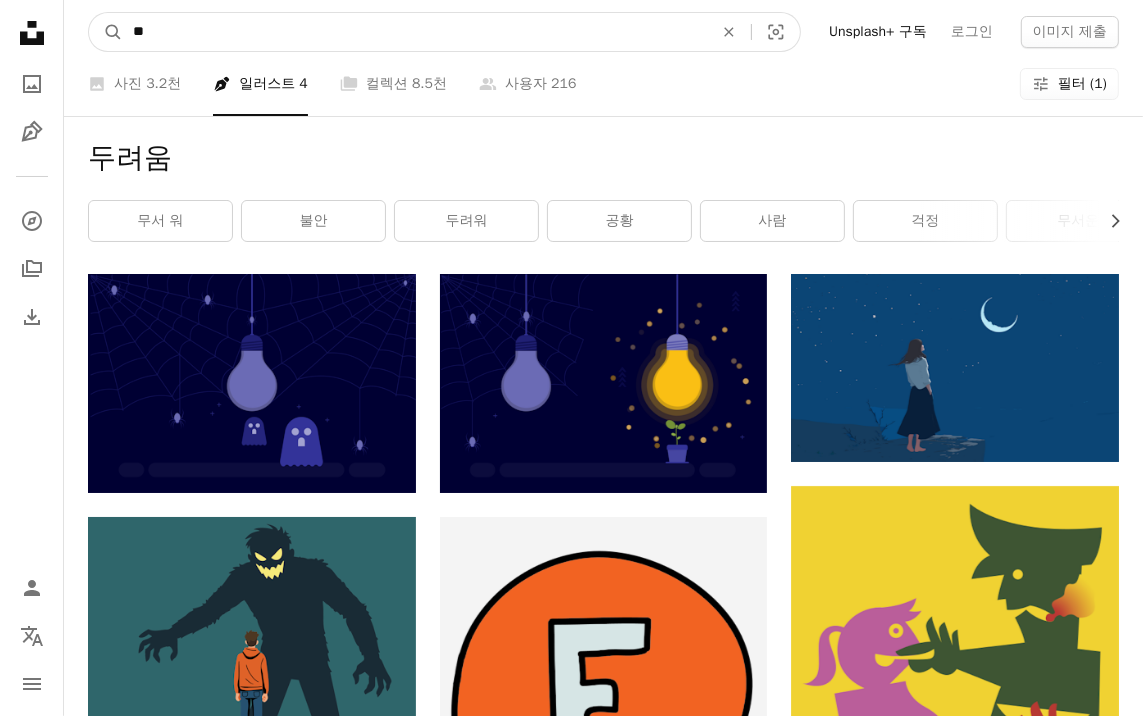 click on "A magnifying glass" at bounding box center [106, 32] 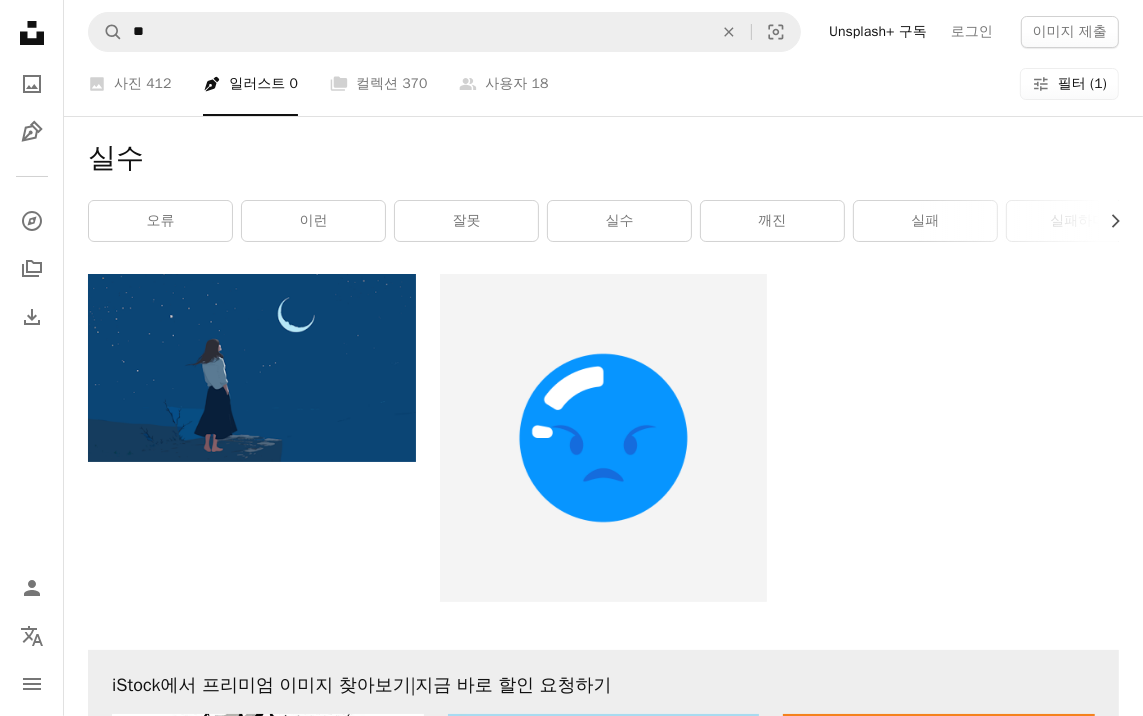 scroll, scrollTop: 723, scrollLeft: 0, axis: vertical 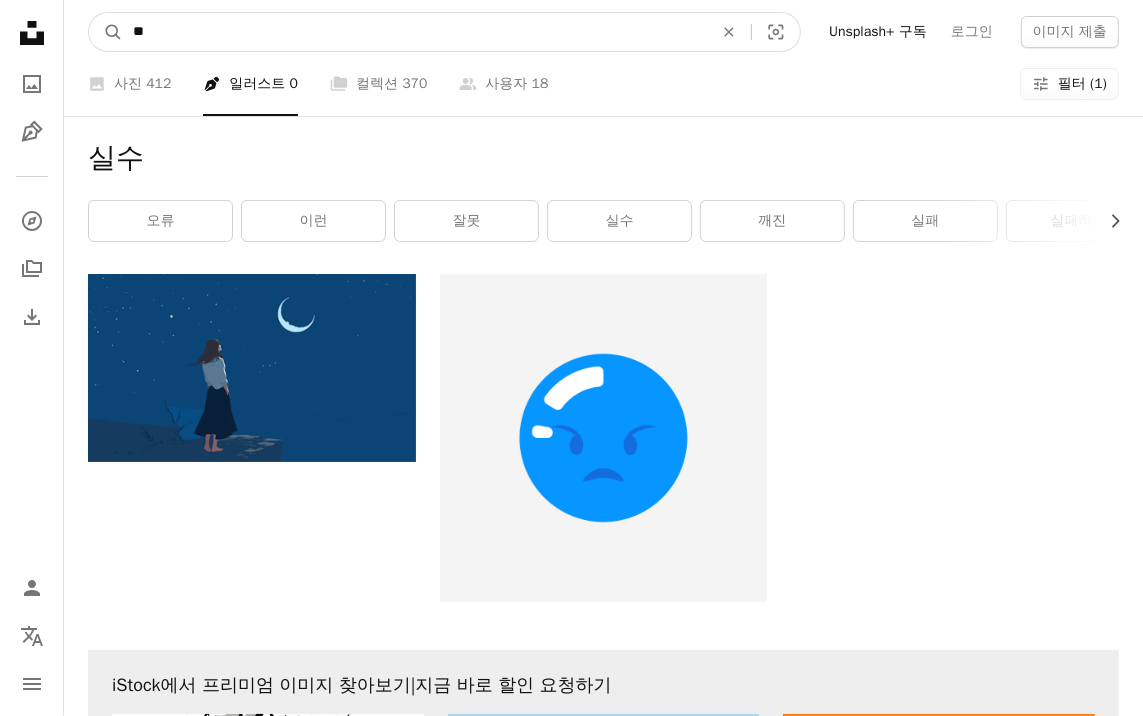 click on "**" at bounding box center (415, 32) 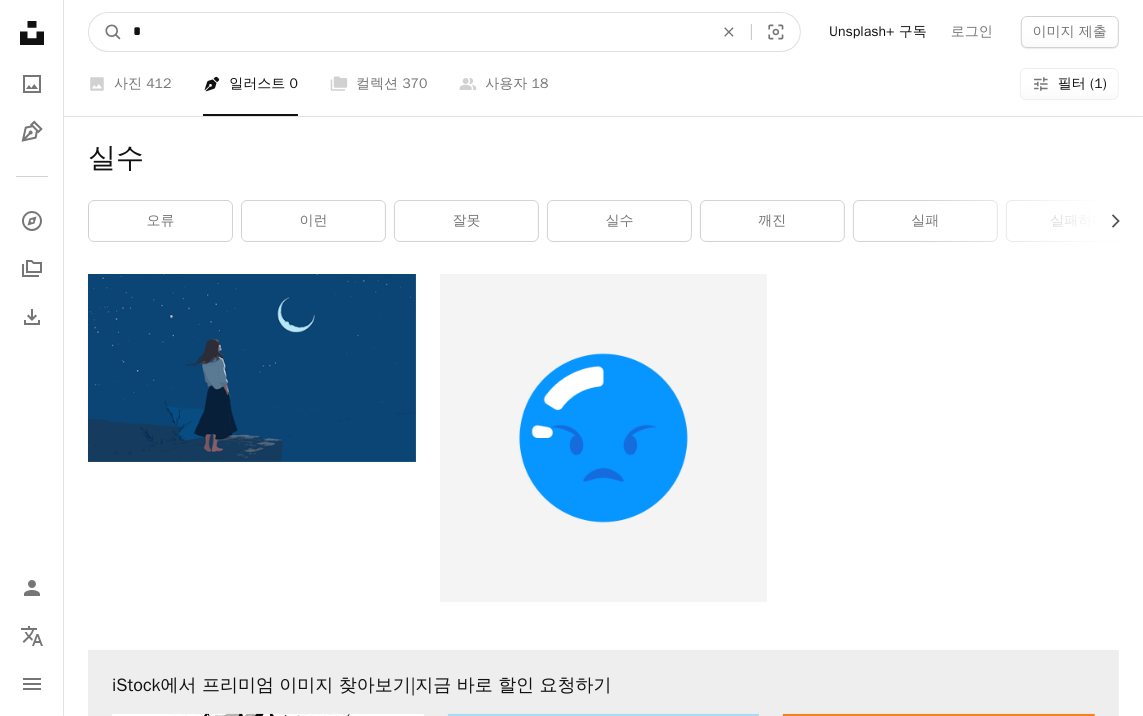 type on "**" 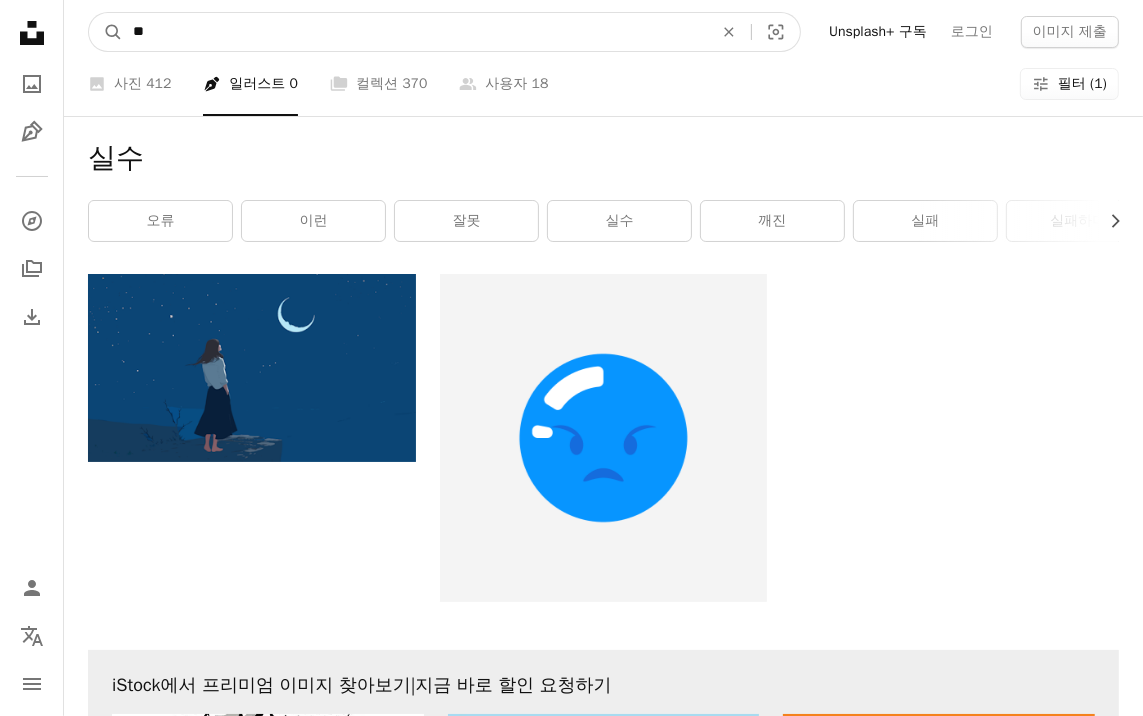 click on "A magnifying glass" at bounding box center [106, 32] 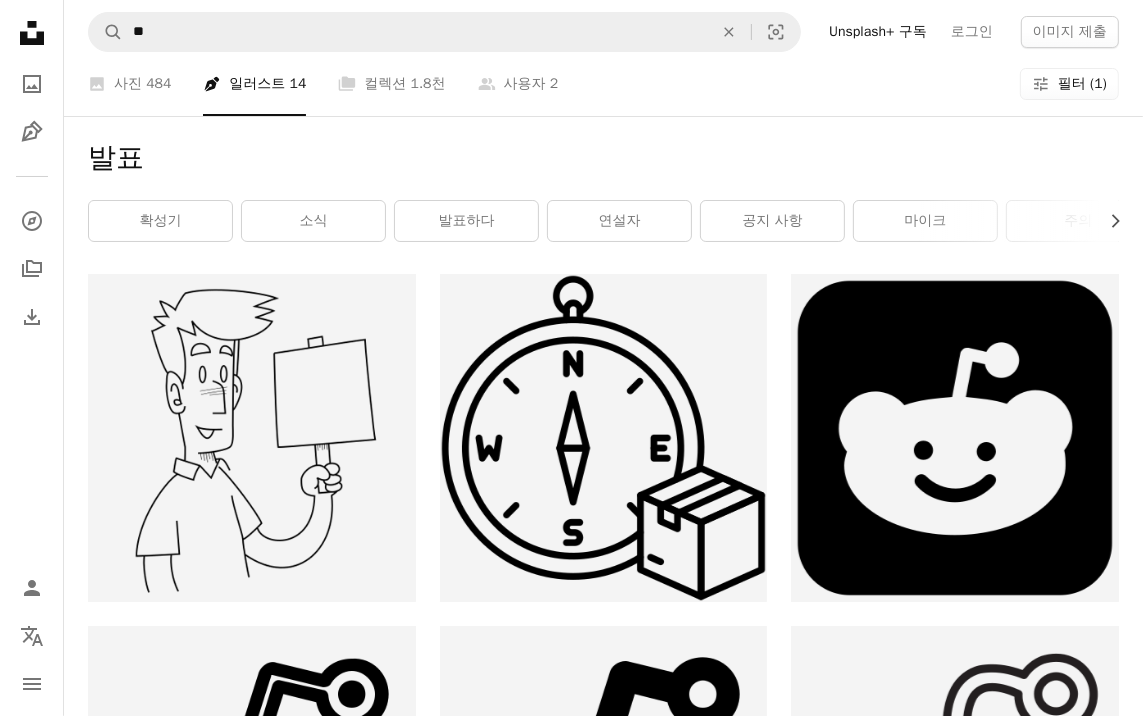 scroll, scrollTop: 0, scrollLeft: 0, axis: both 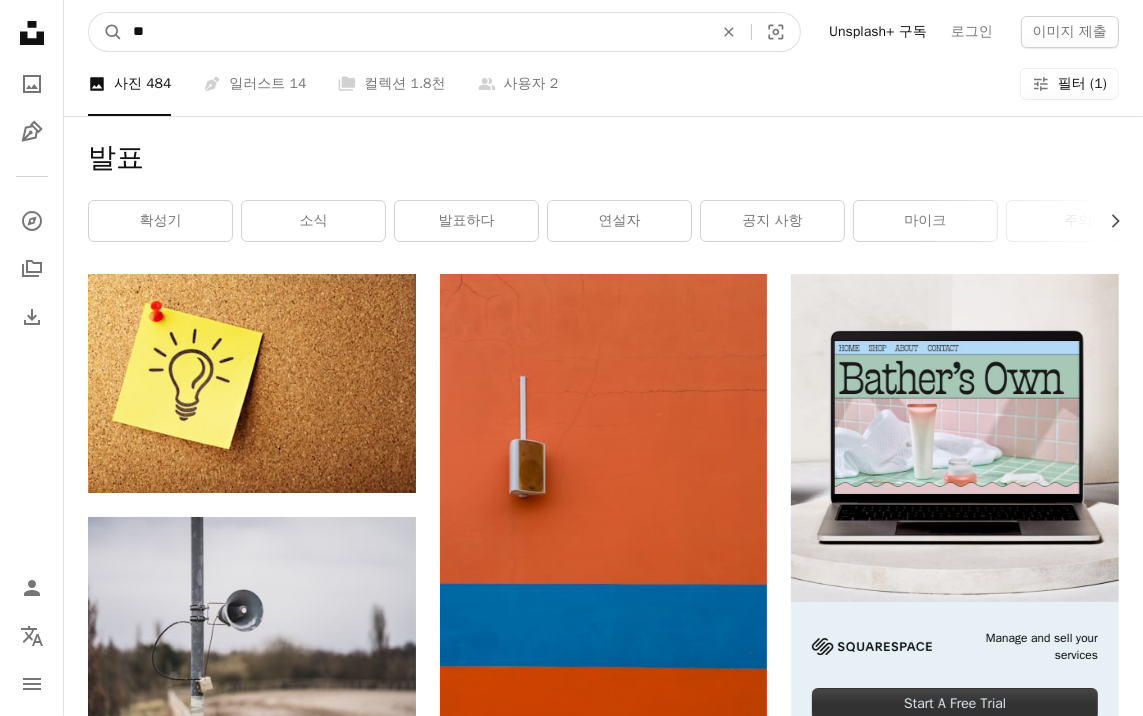 click on "**" at bounding box center [415, 32] 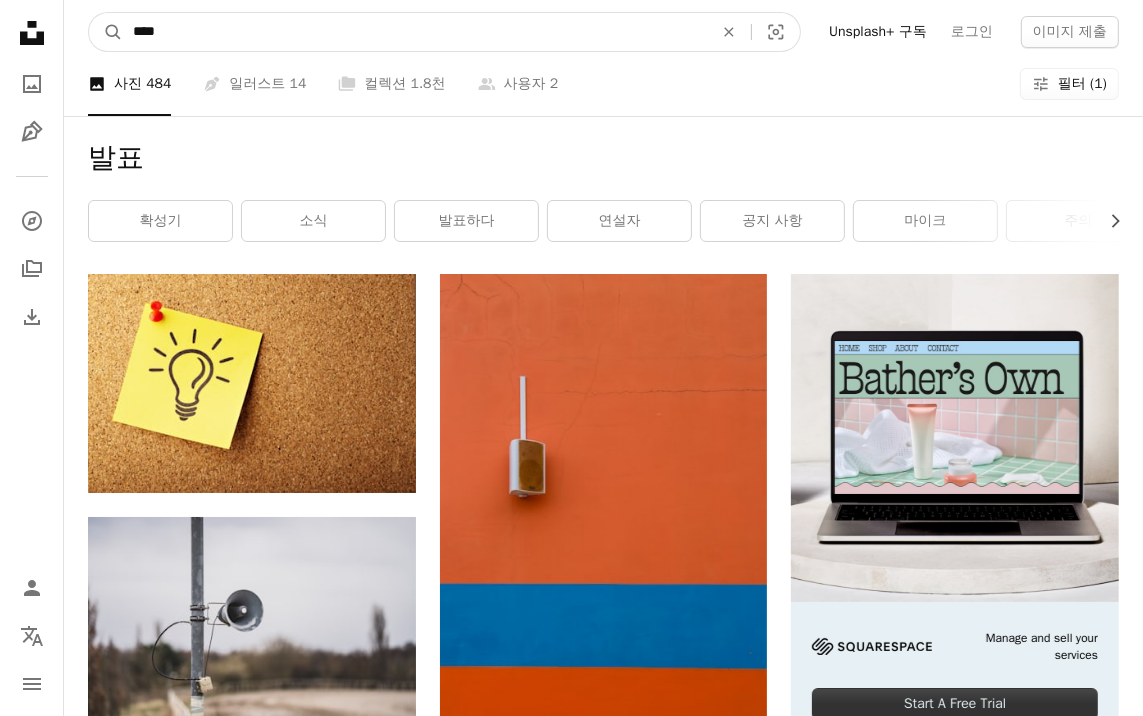 type on "*****" 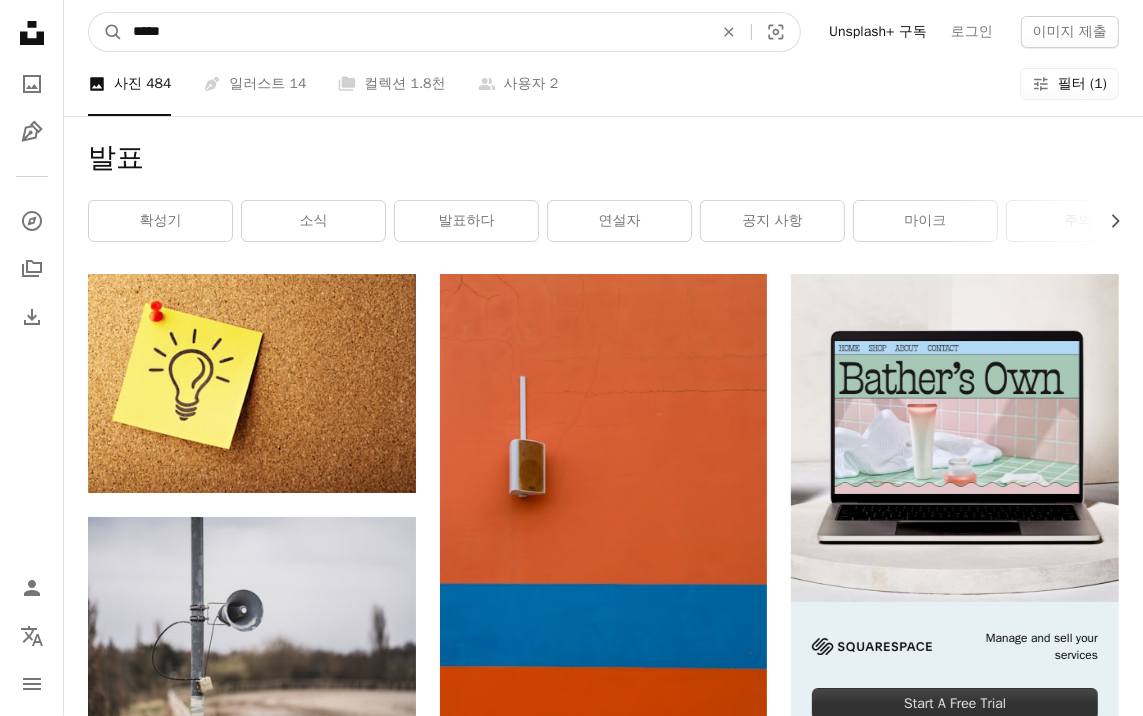 click on "A magnifying glass" at bounding box center [106, 32] 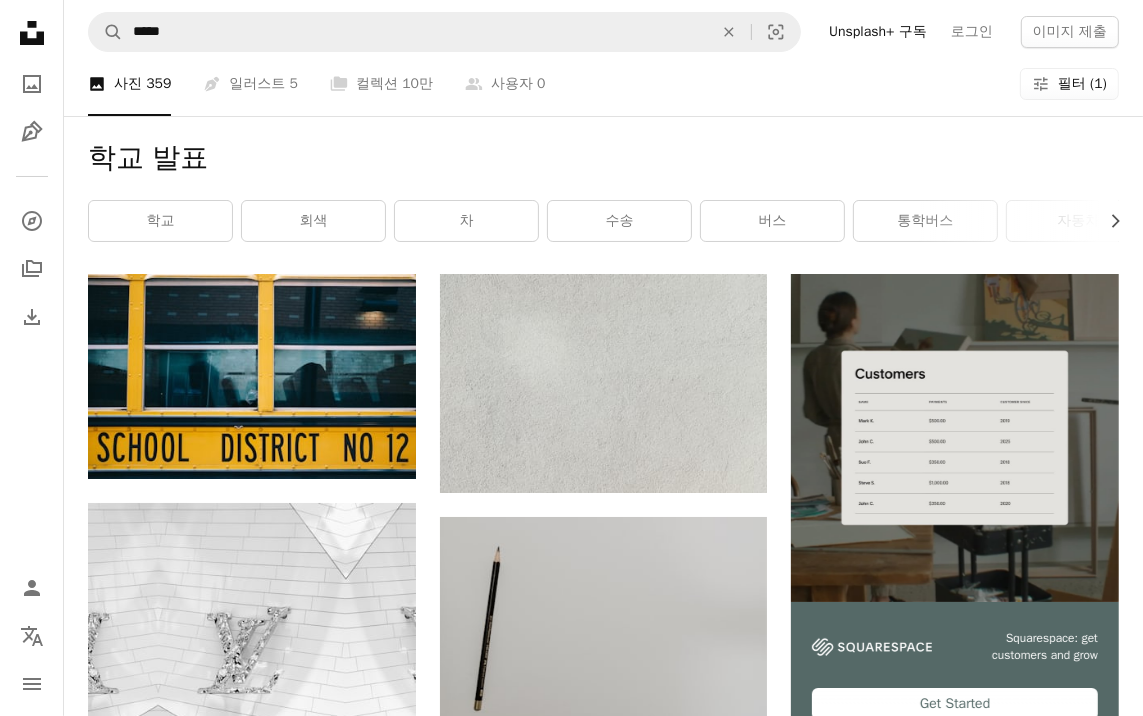 scroll, scrollTop: 3005, scrollLeft: 0, axis: vertical 